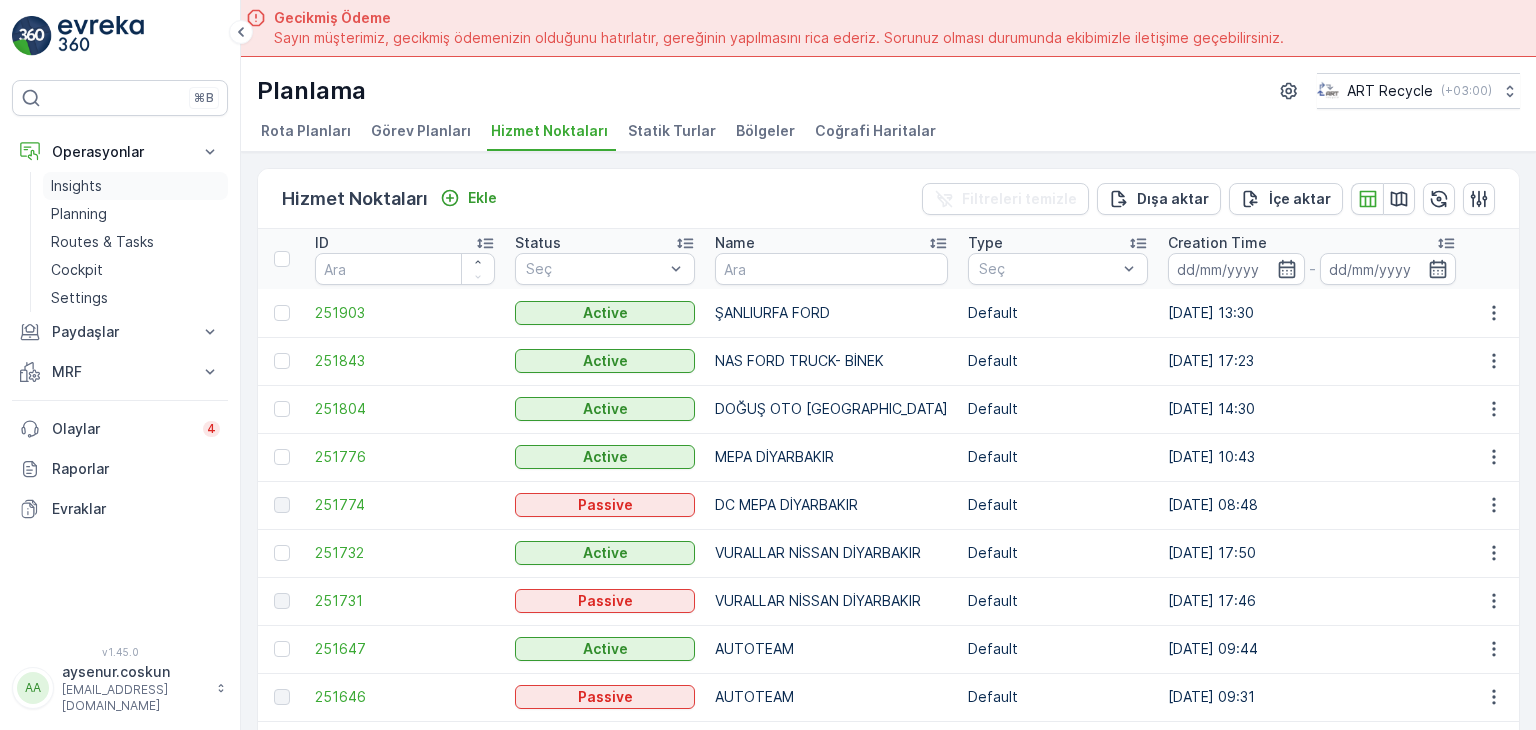 scroll, scrollTop: 0, scrollLeft: 0, axis: both 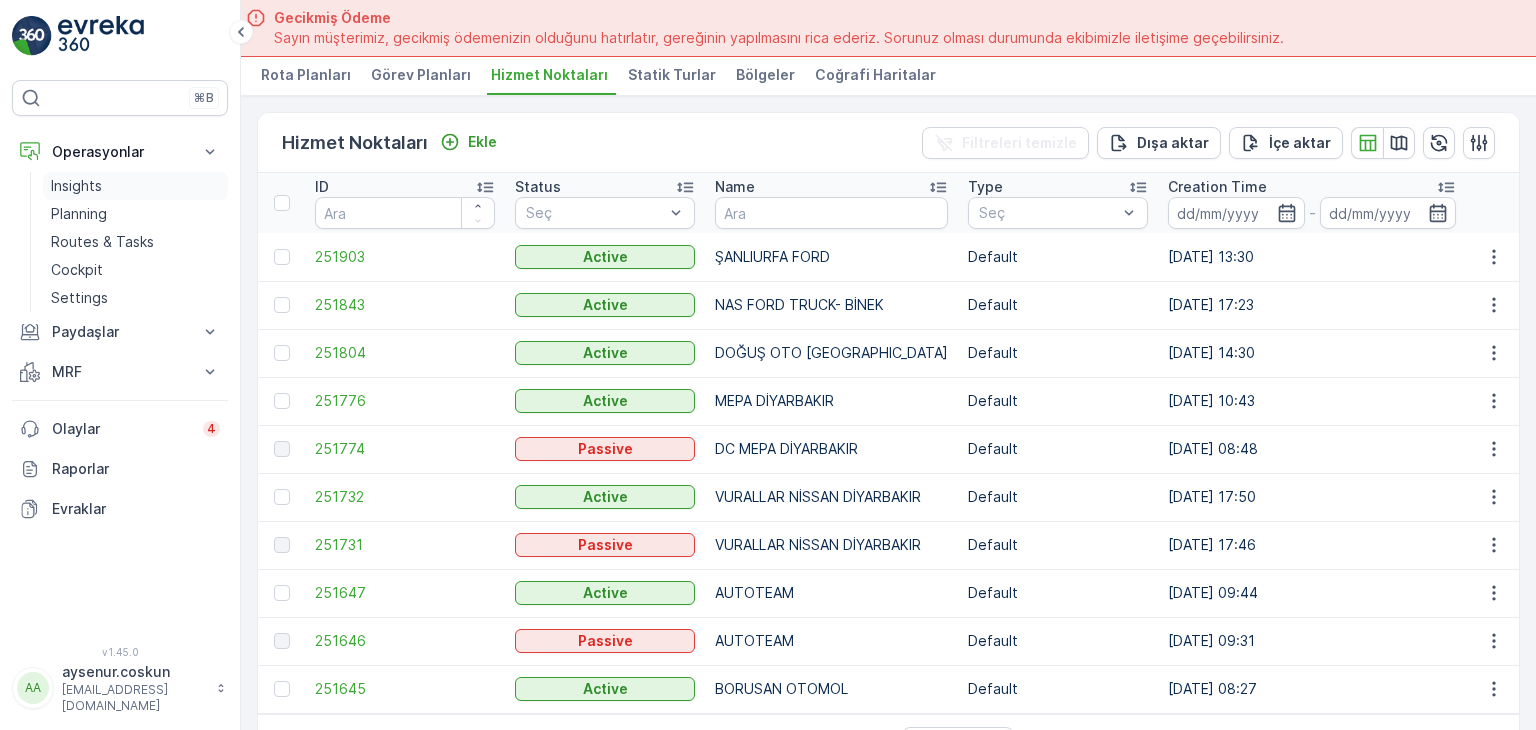 click on "Insights" at bounding box center (76, 186) 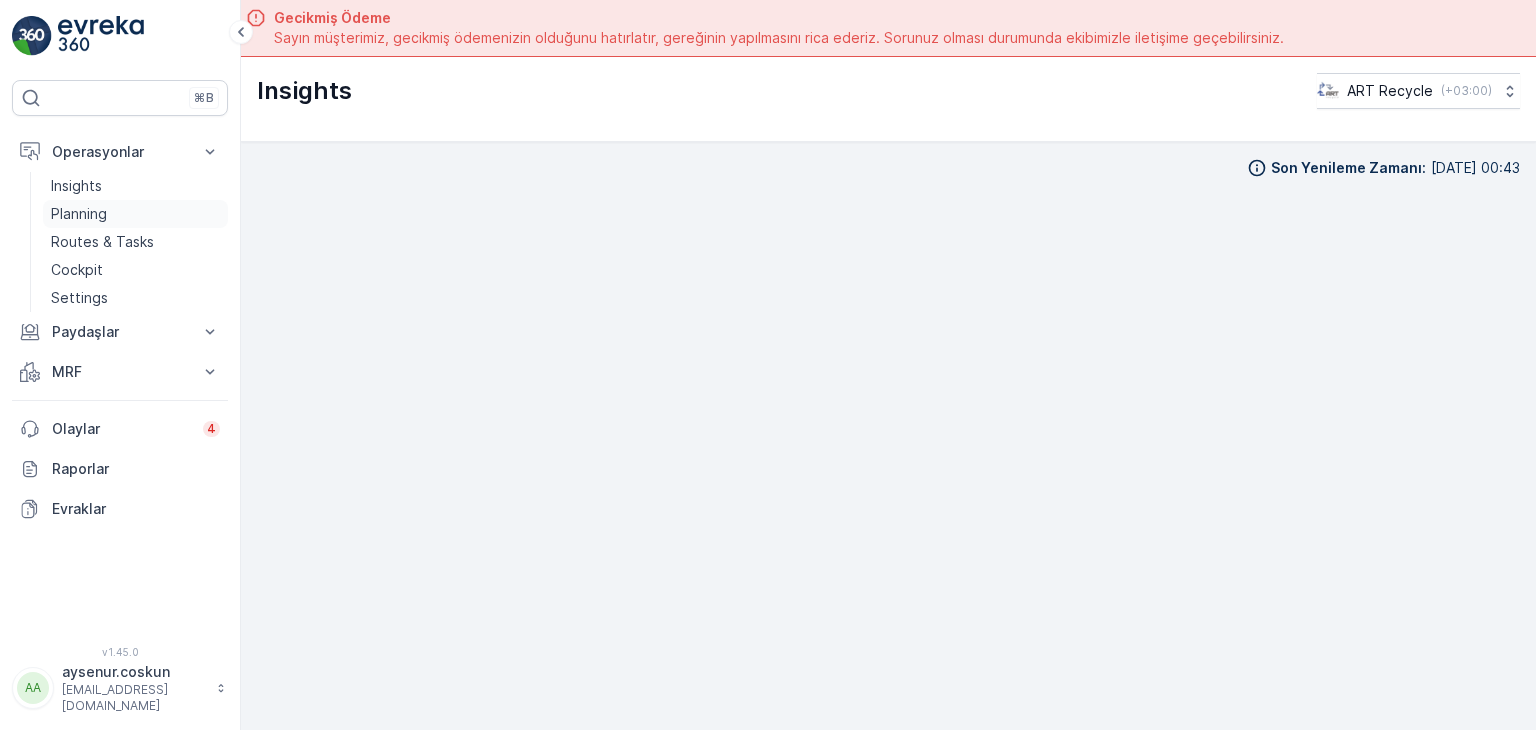 click on "Planning" at bounding box center (79, 214) 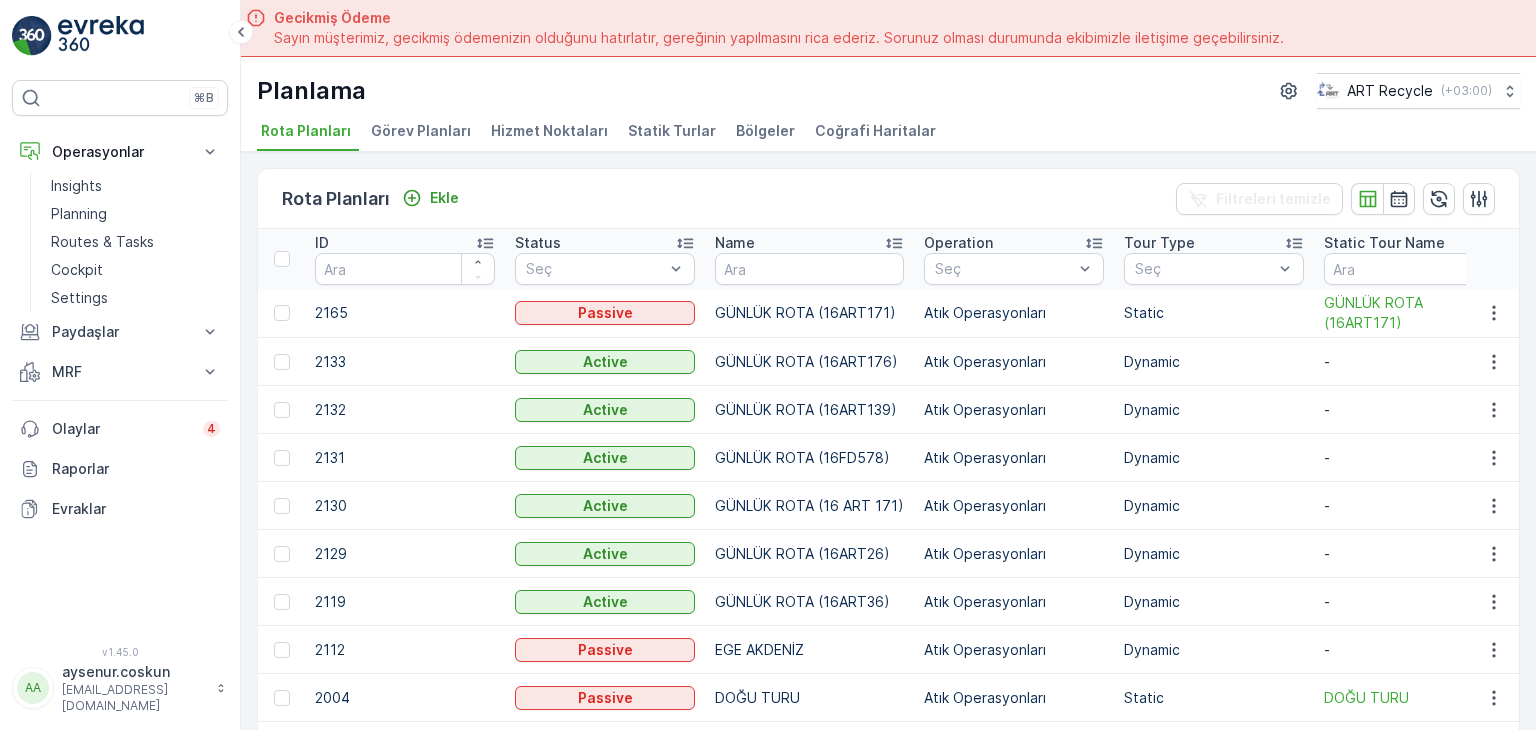 click on "Hizmet Noktaları" at bounding box center (549, 131) 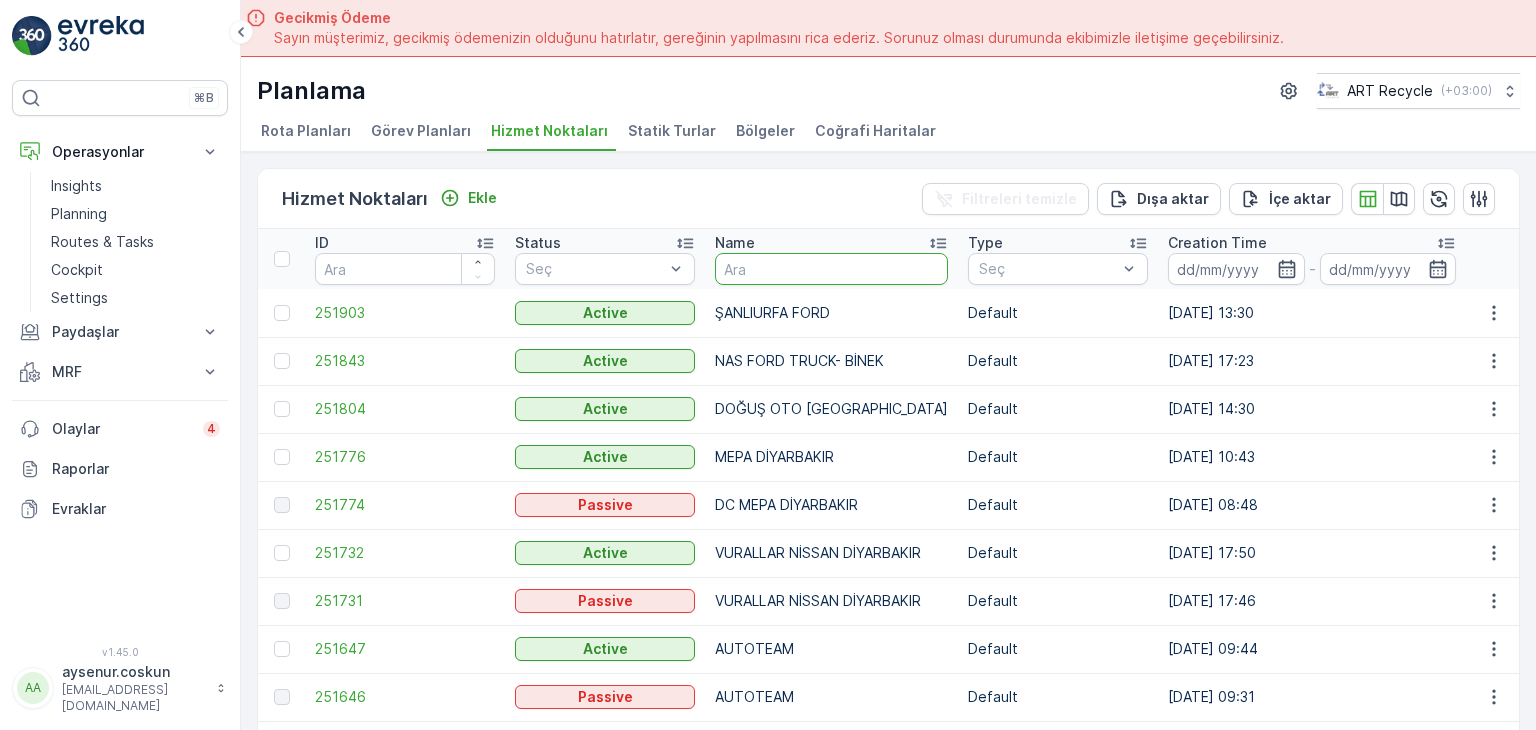 click at bounding box center [831, 269] 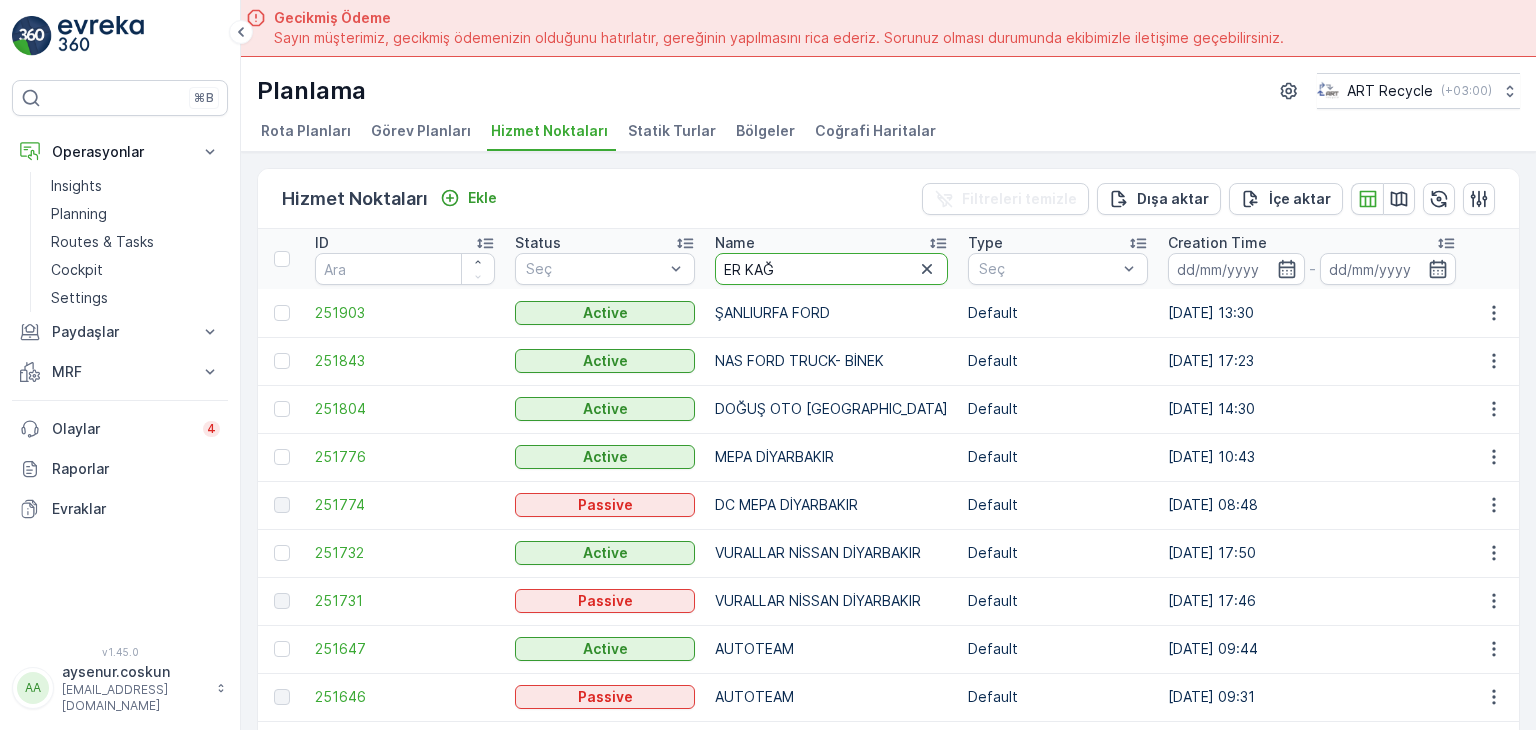 type on "[PERSON_NAME]" 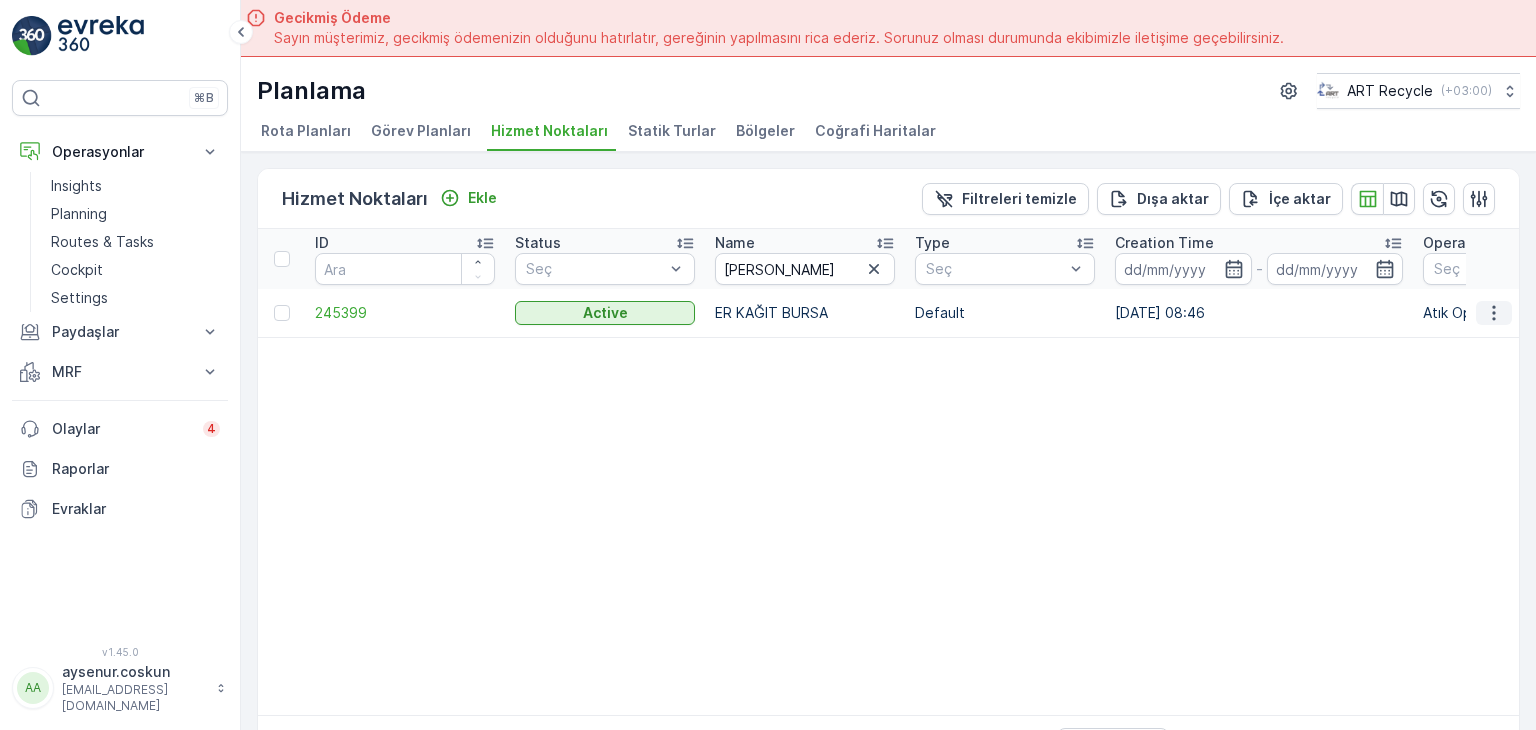 click 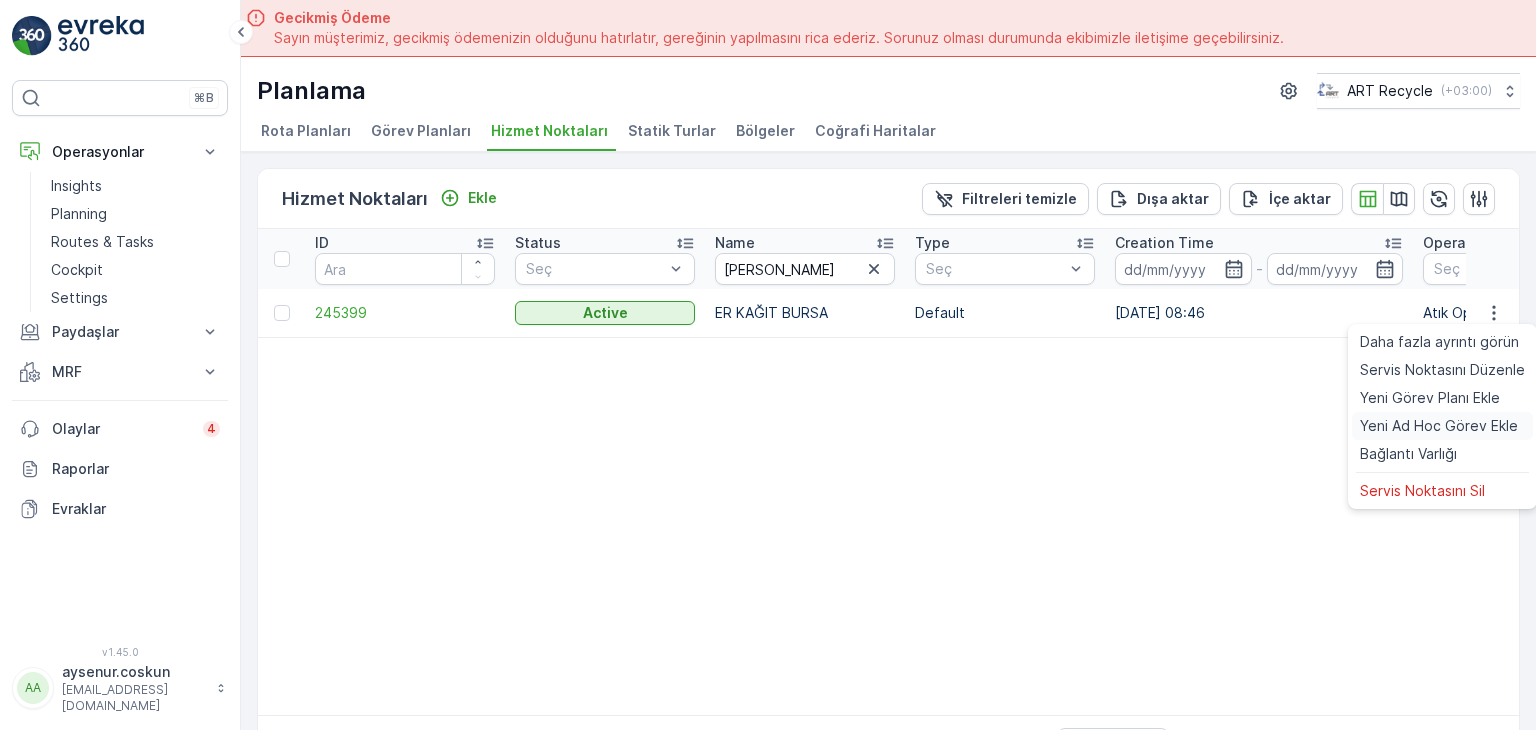 click on "Yeni Ad Hoc Görev Ekle" at bounding box center [1439, 426] 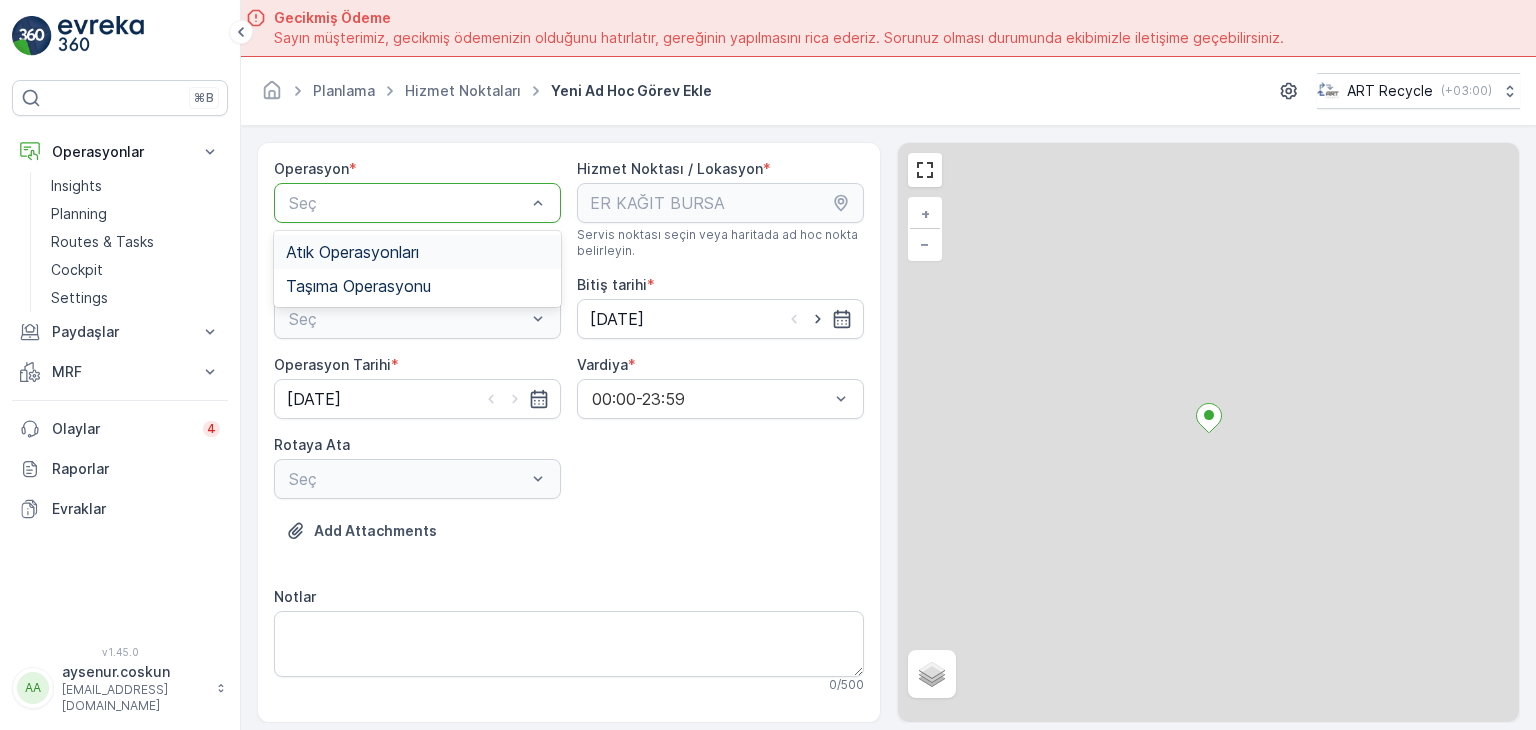 click at bounding box center (407, 203) 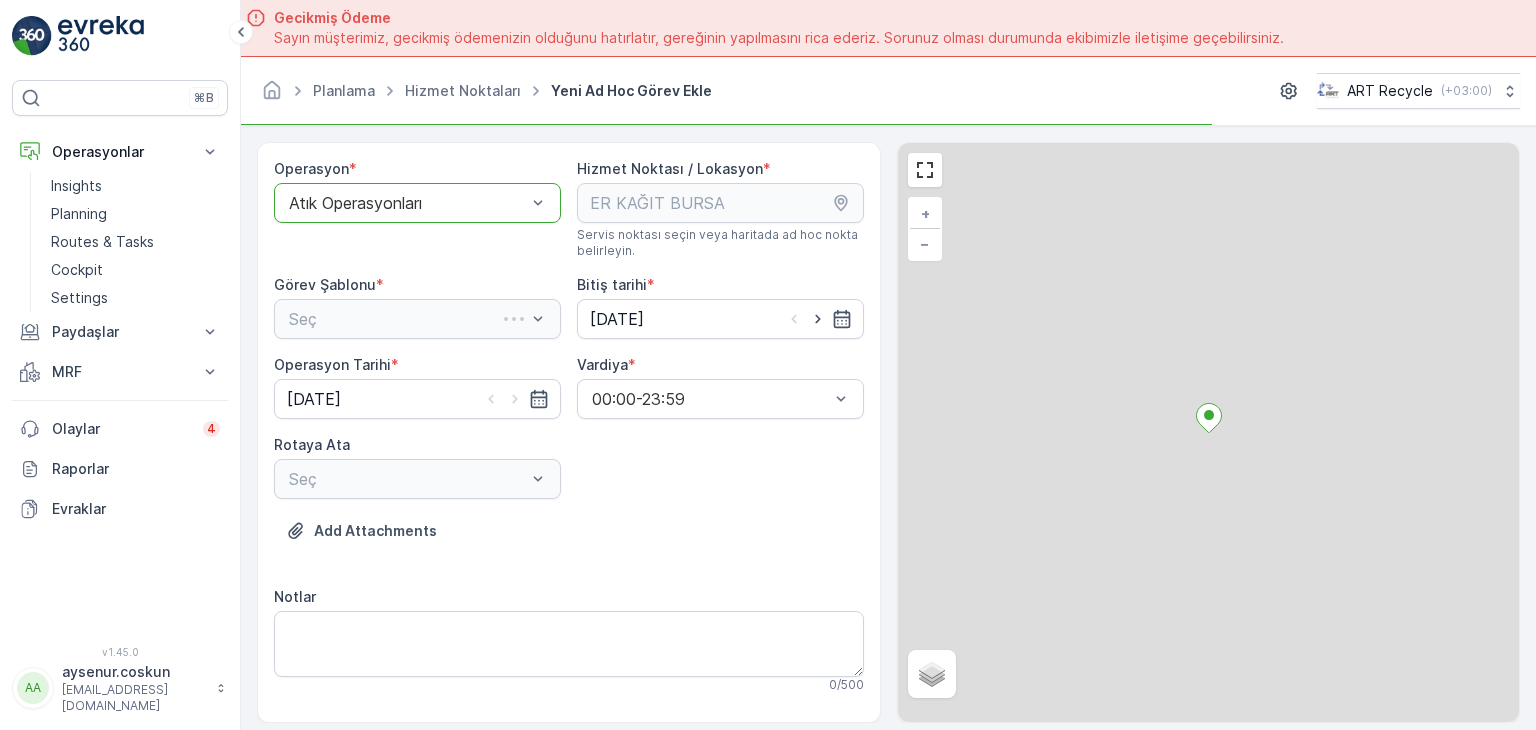 click on "Görev Şablonu *" at bounding box center [417, 285] 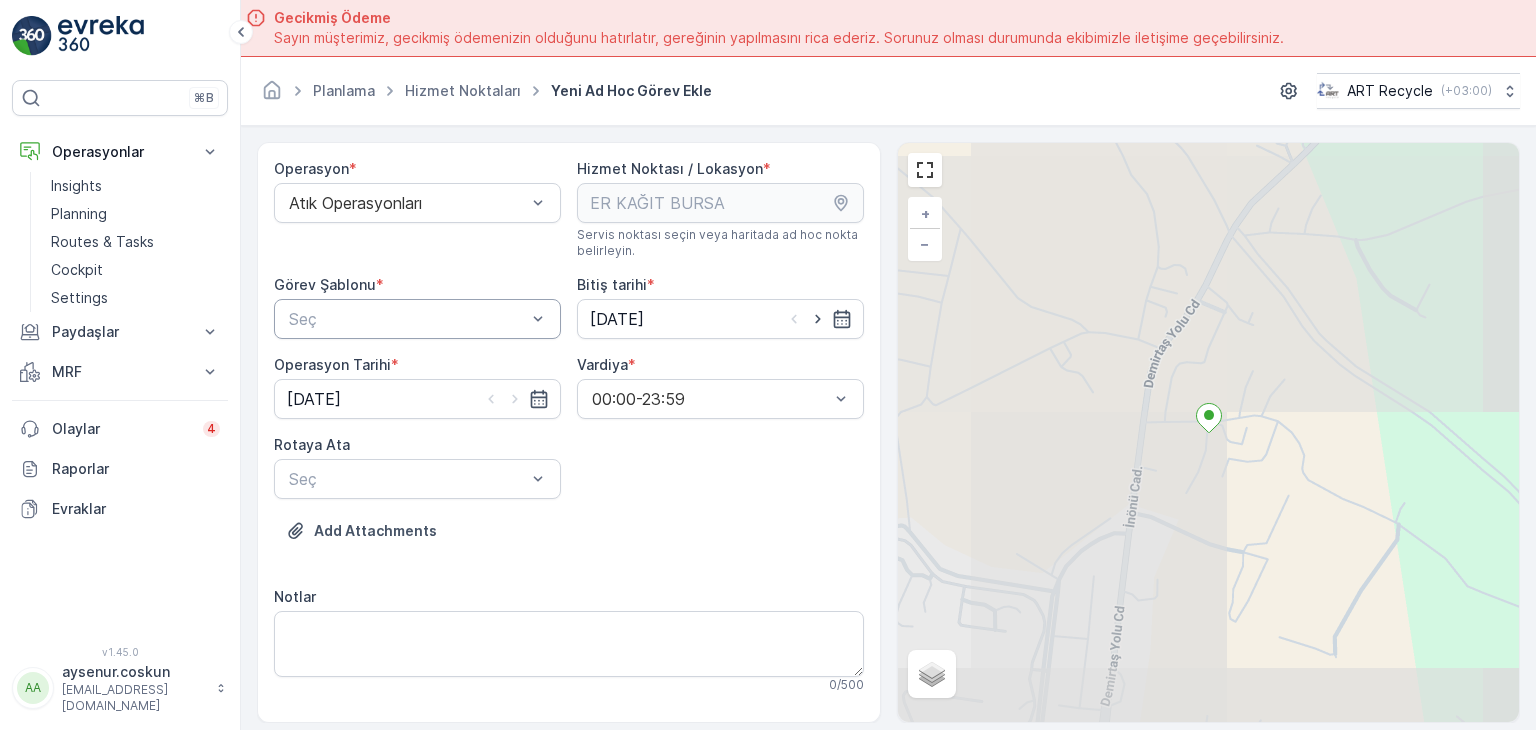 click at bounding box center [407, 319] 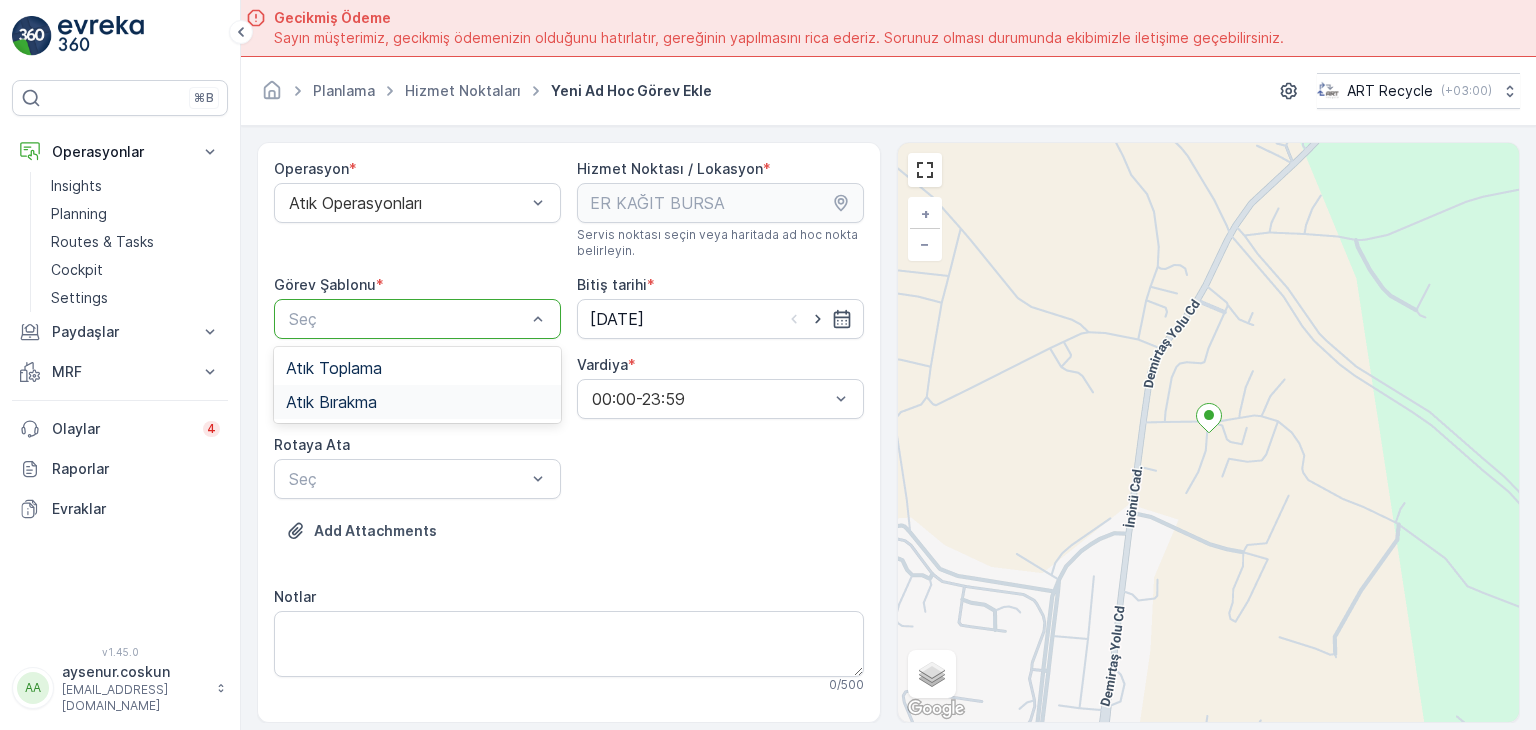 click on "Atık Bırakma" at bounding box center (417, 402) 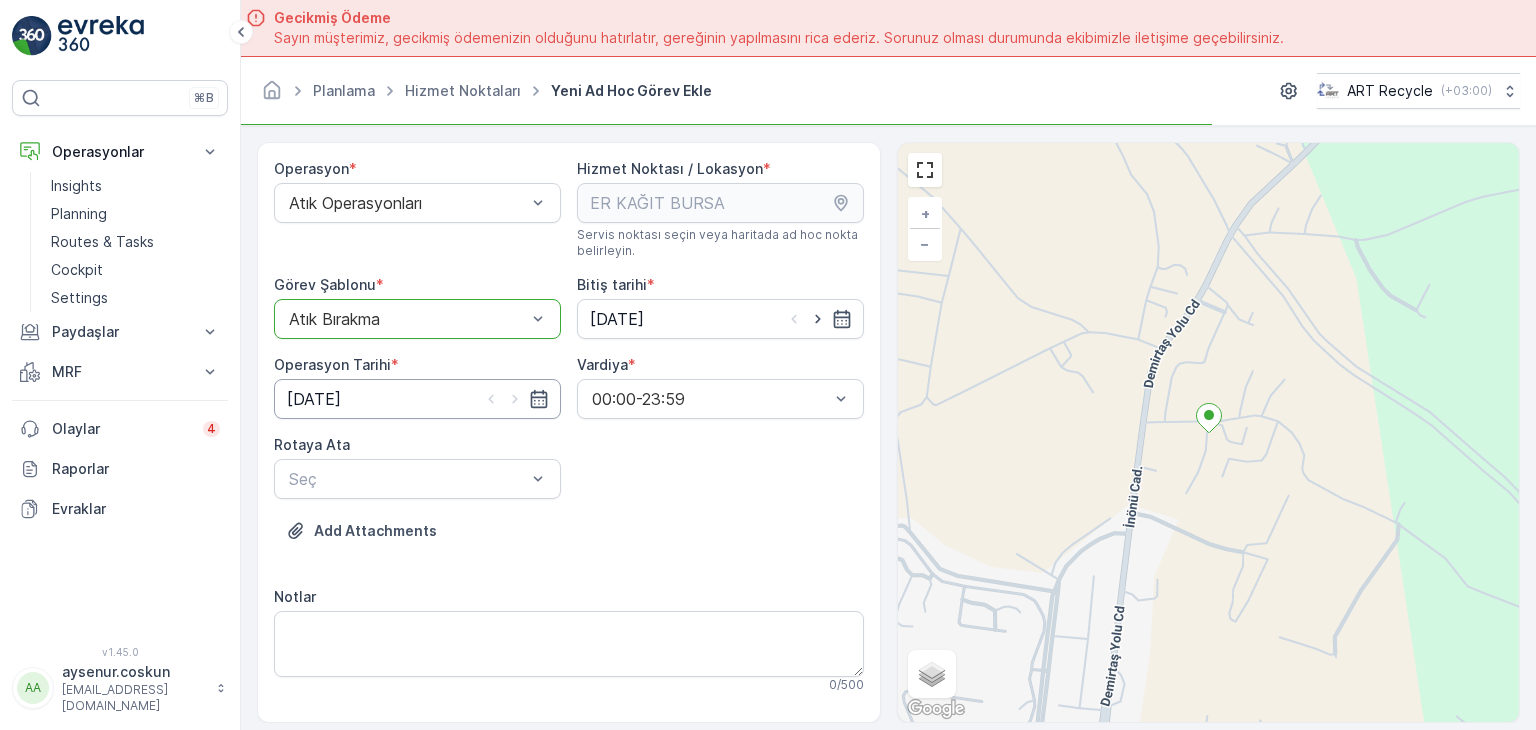click on "[DATE]" at bounding box center (417, 399) 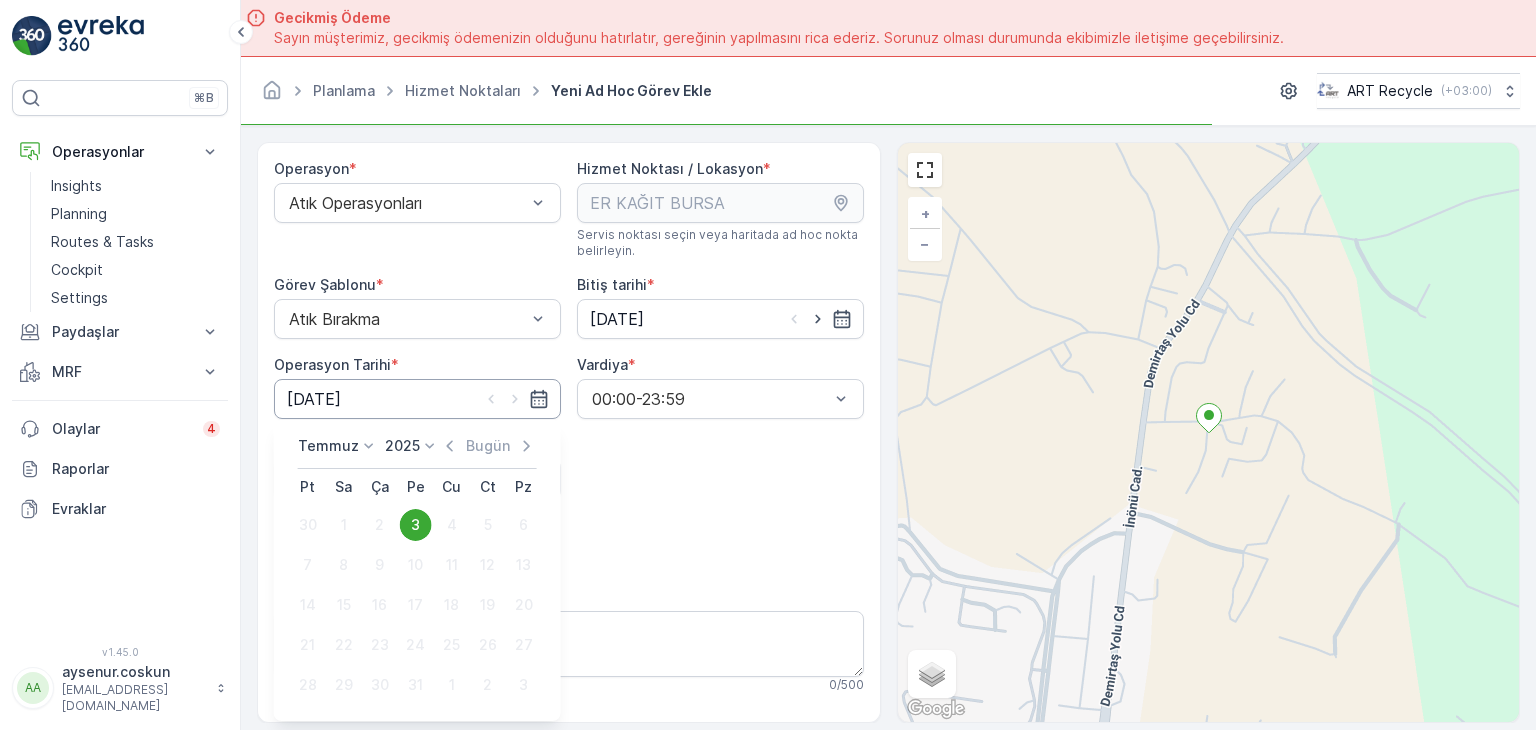 click on "[DATE]" at bounding box center (417, 399) 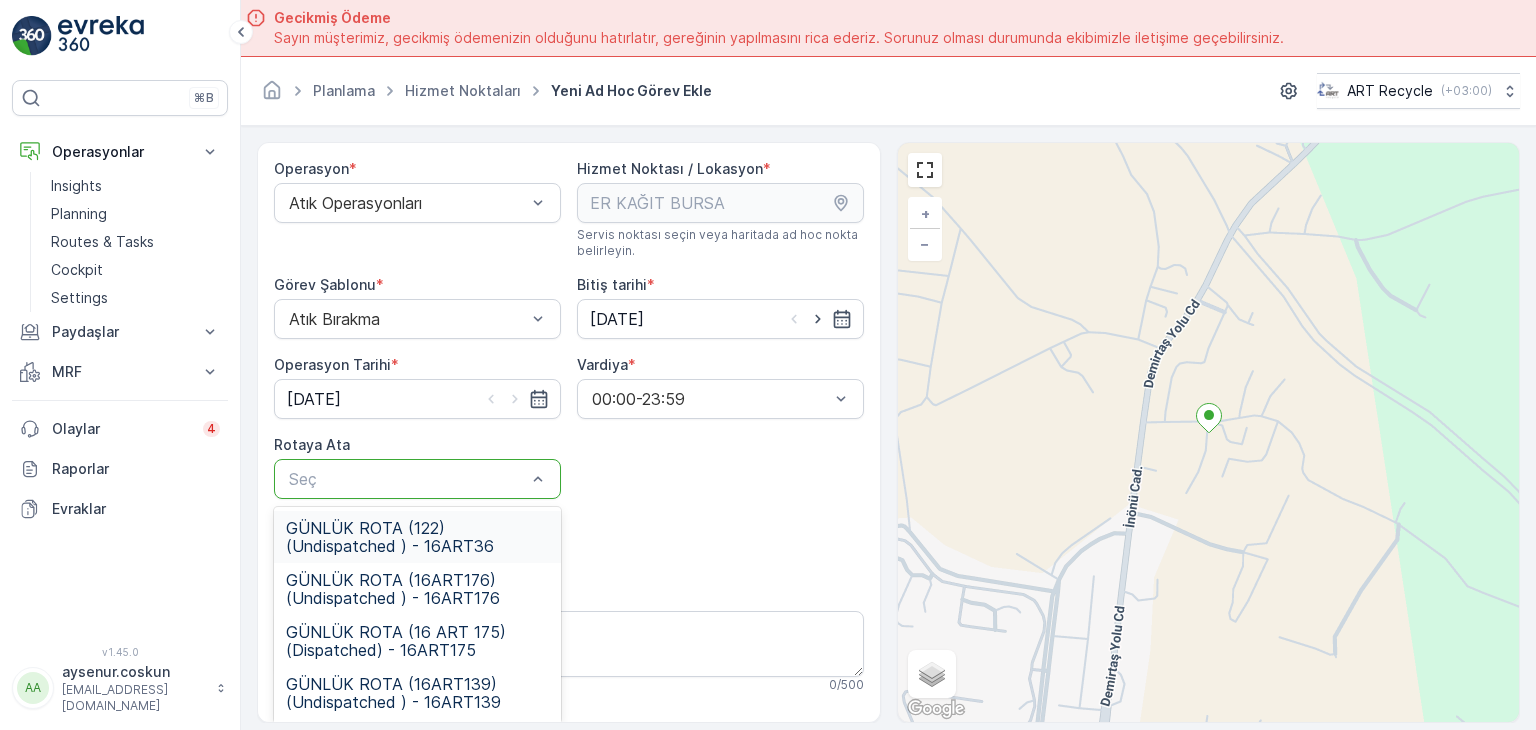 click at bounding box center [407, 479] 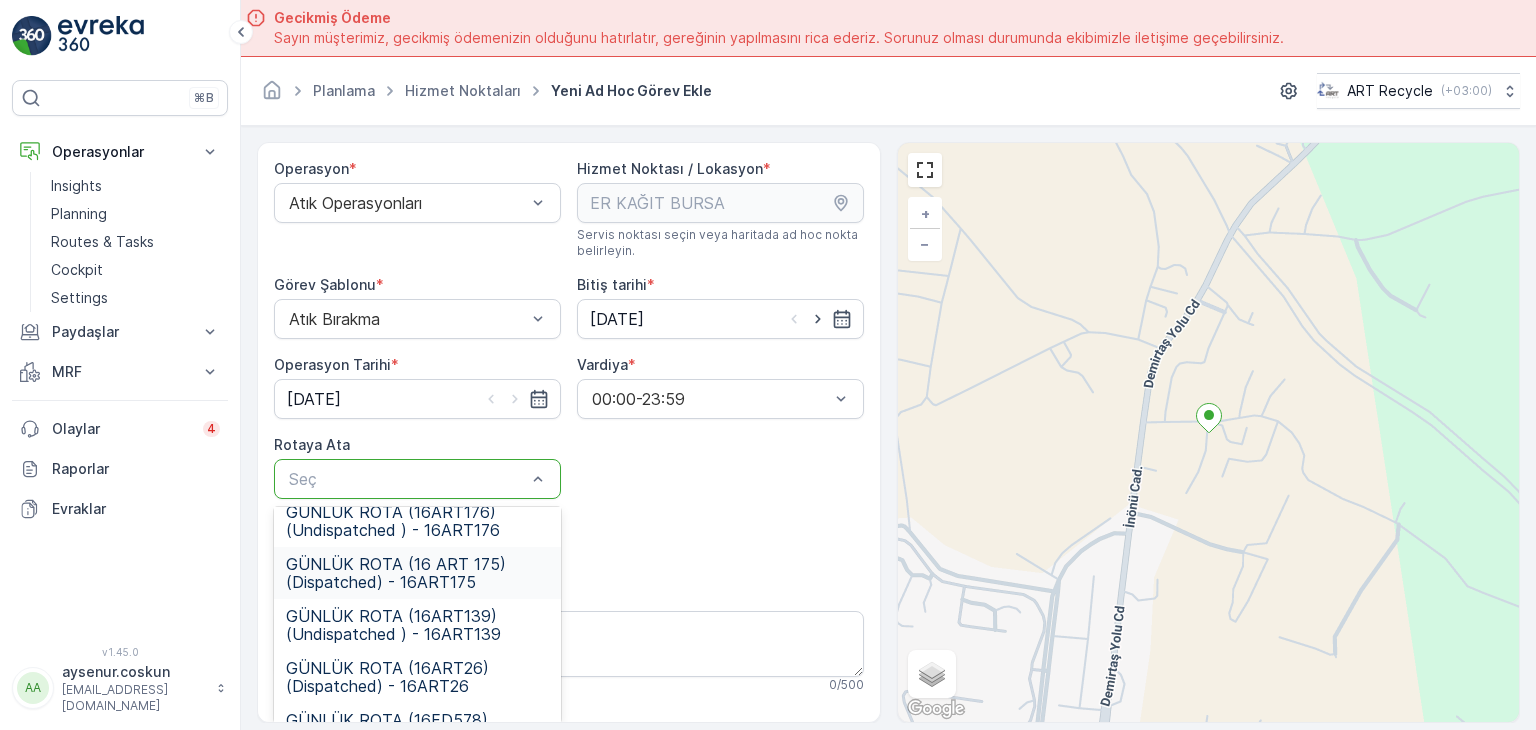 scroll, scrollTop: 100, scrollLeft: 0, axis: vertical 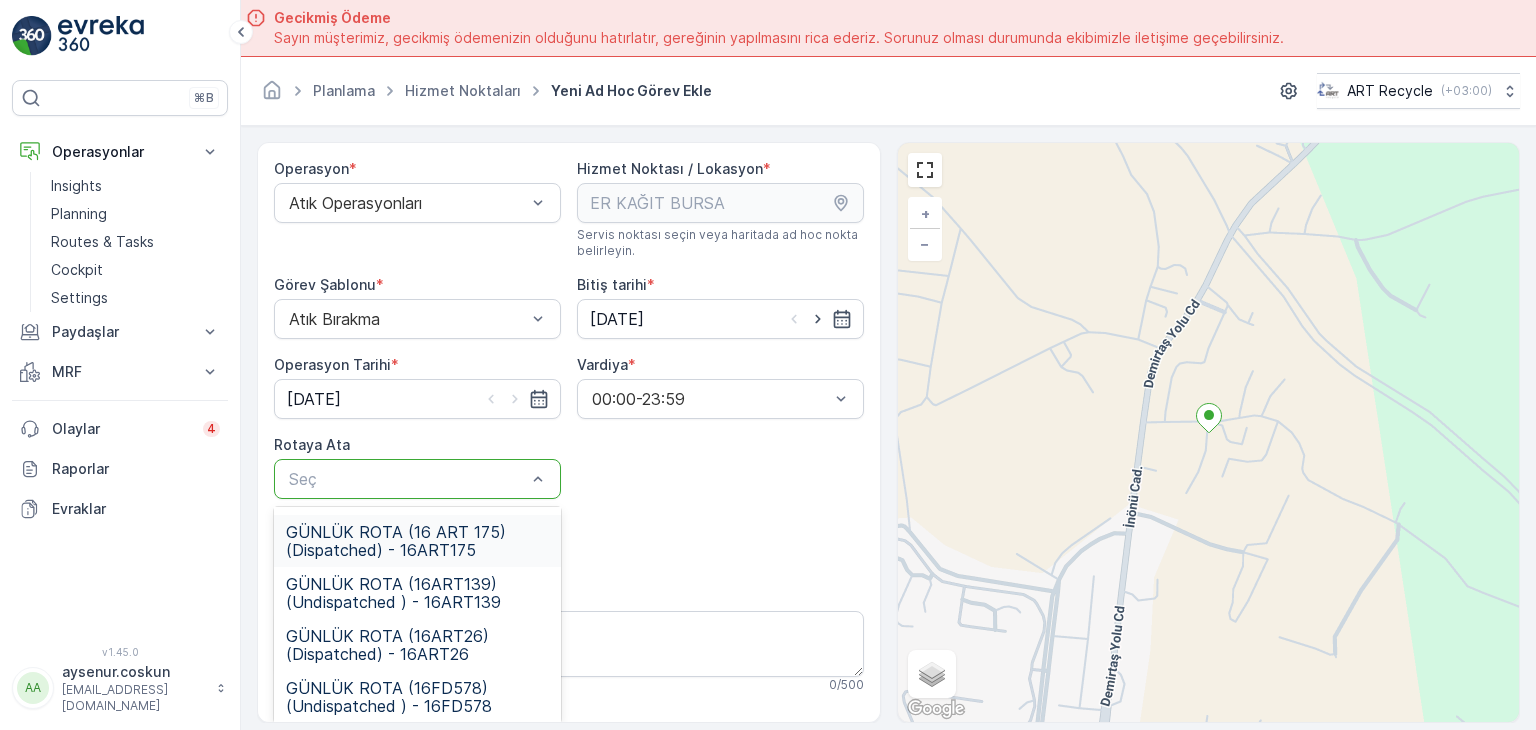 click on "GÜNLÜK ROTA (16ART26) (Dispatched) - 16ART26" at bounding box center (417, 645) 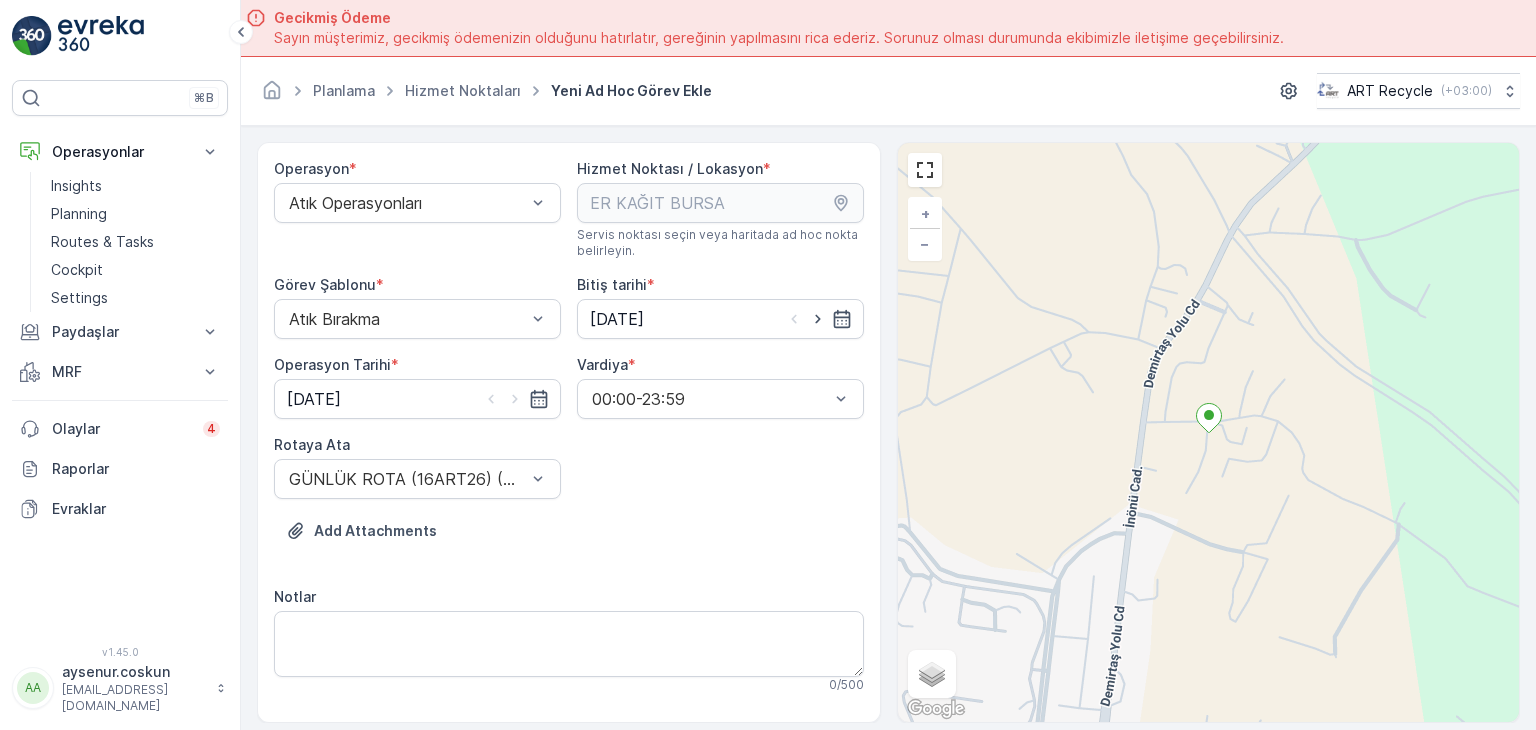 click on "Add Attachments" at bounding box center (569, 543) 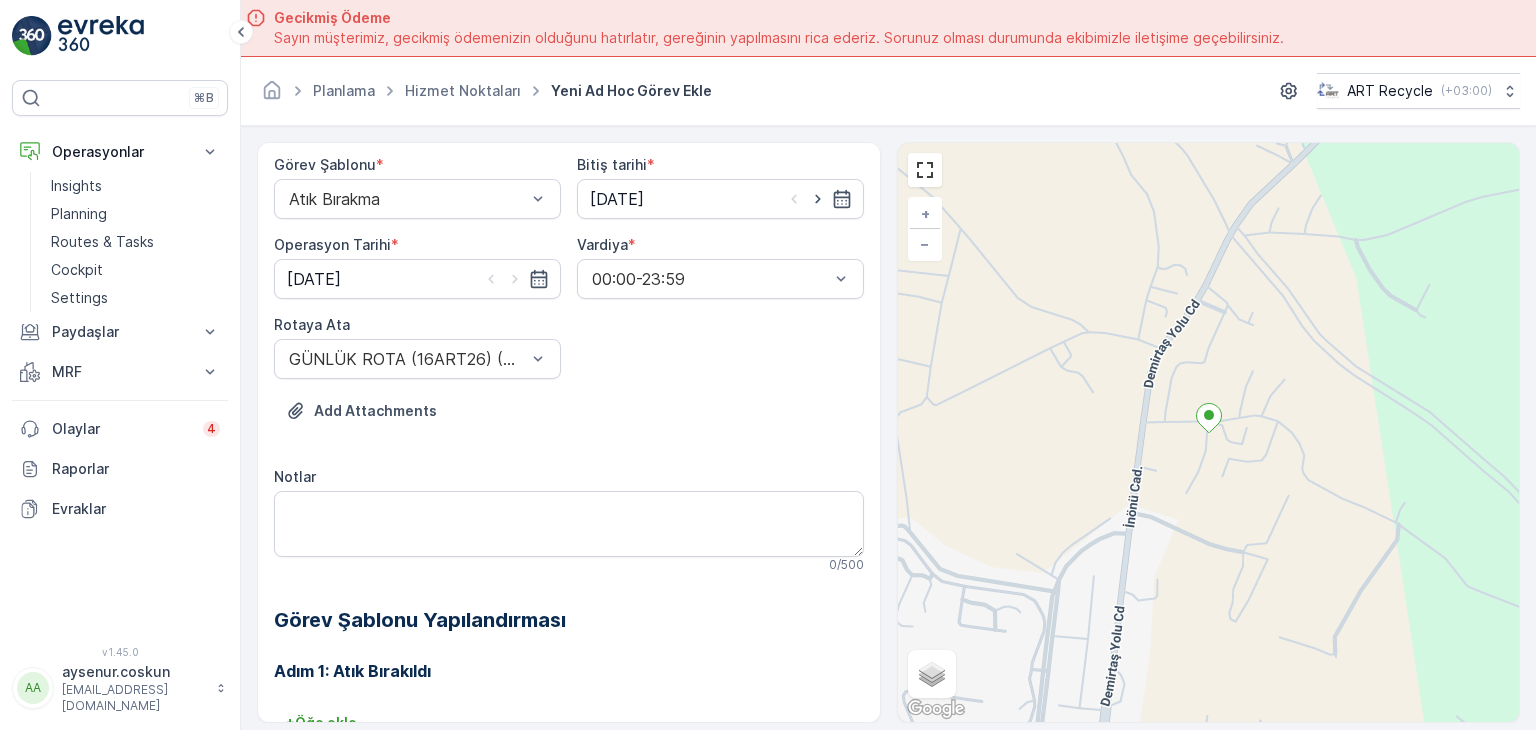 scroll, scrollTop: 184, scrollLeft: 0, axis: vertical 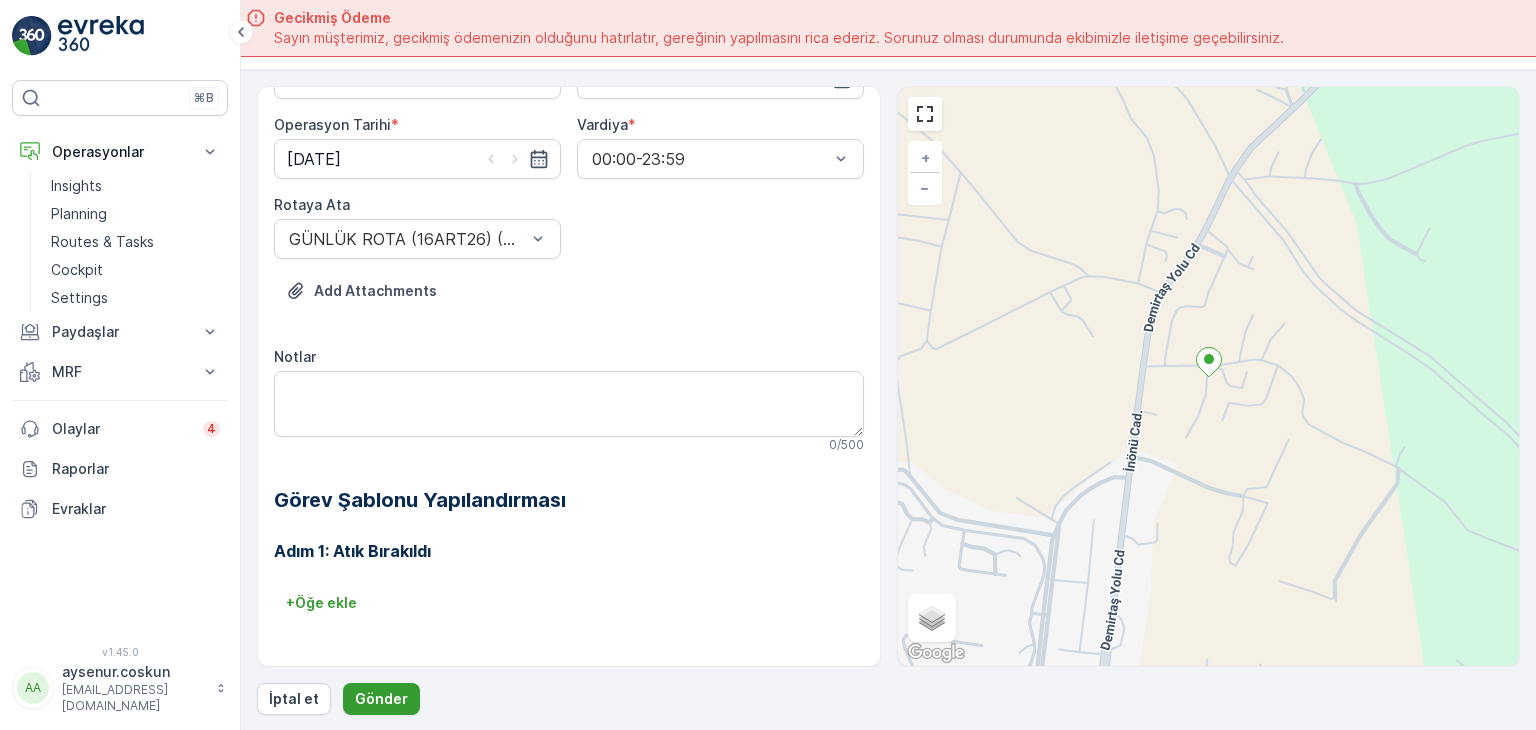 click on "Gönder" at bounding box center (381, 699) 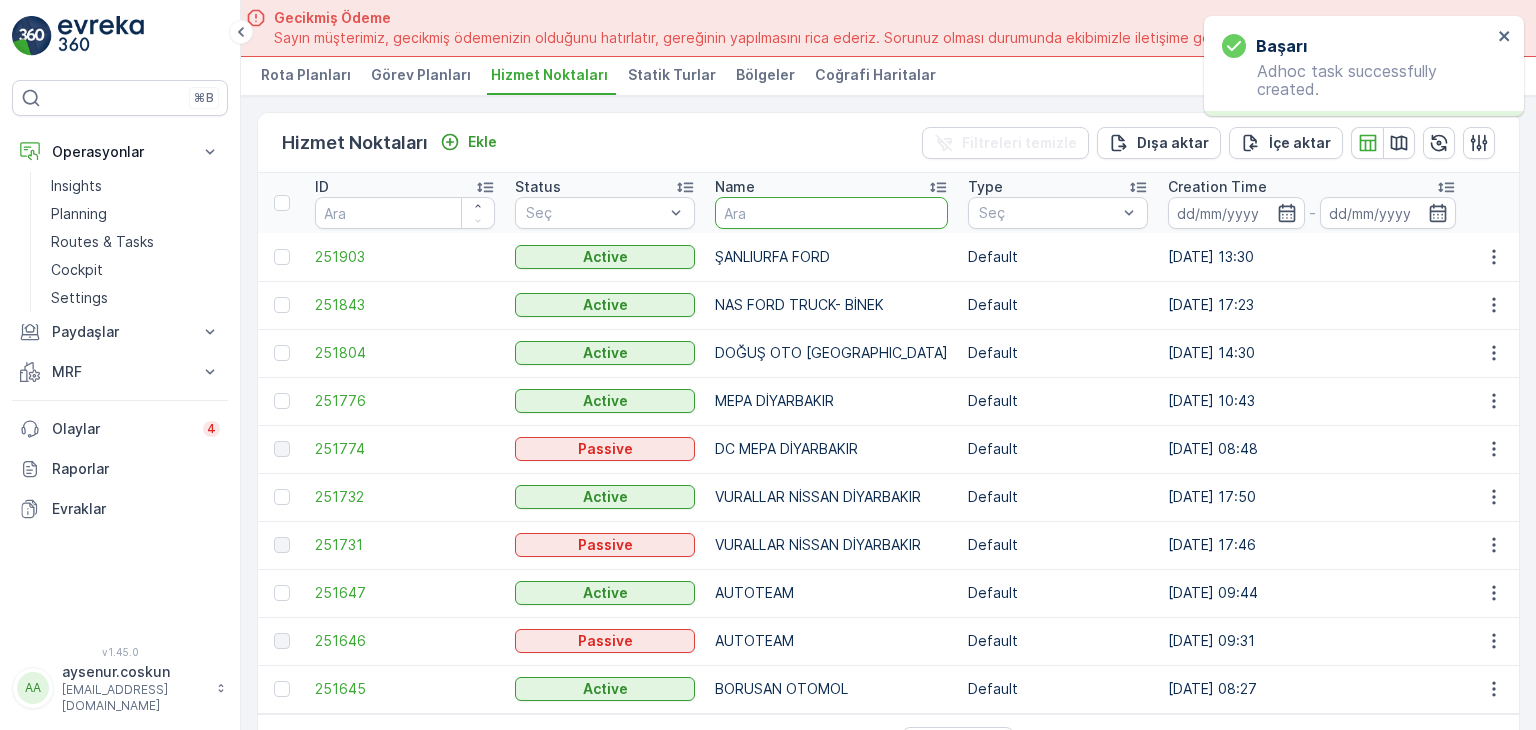 click at bounding box center (831, 213) 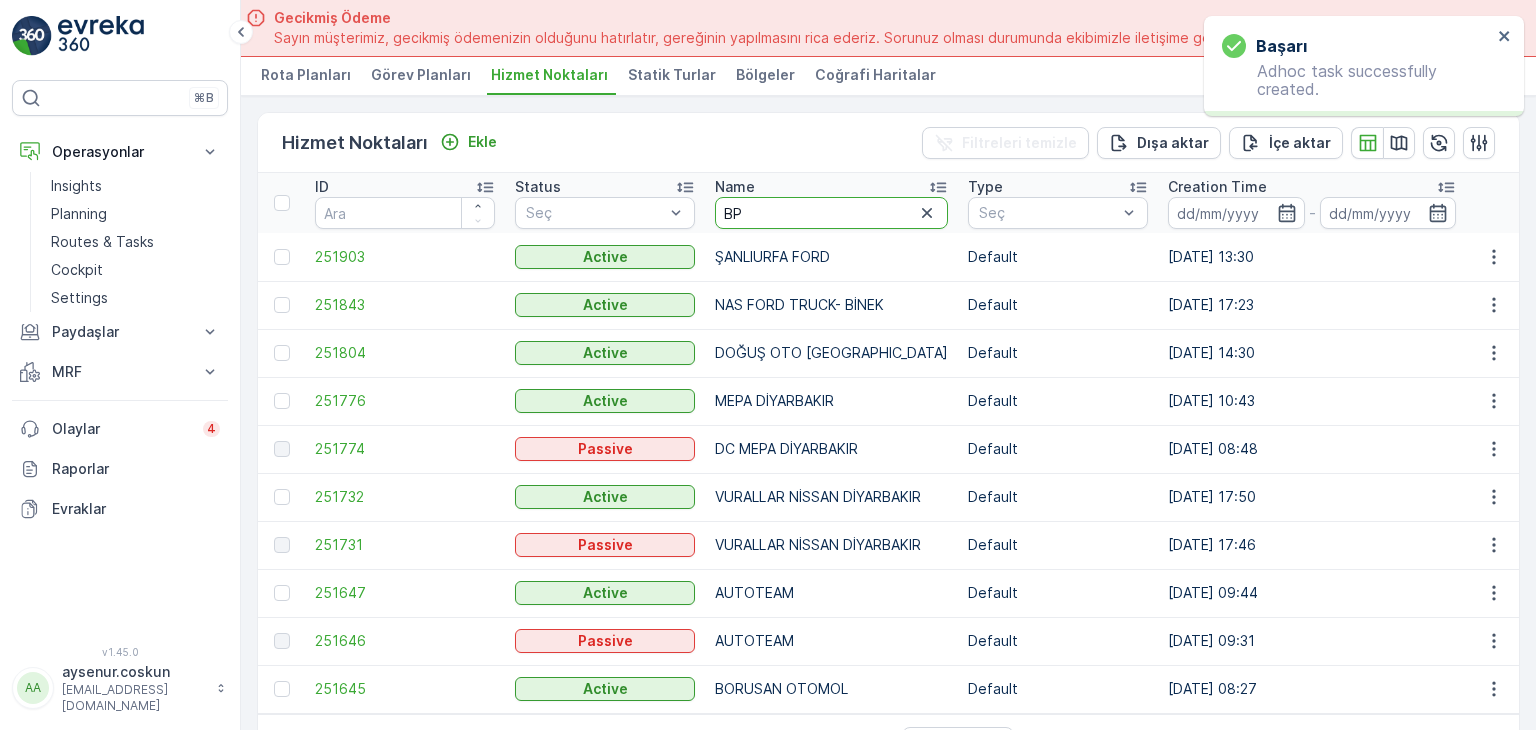 type on "BPO" 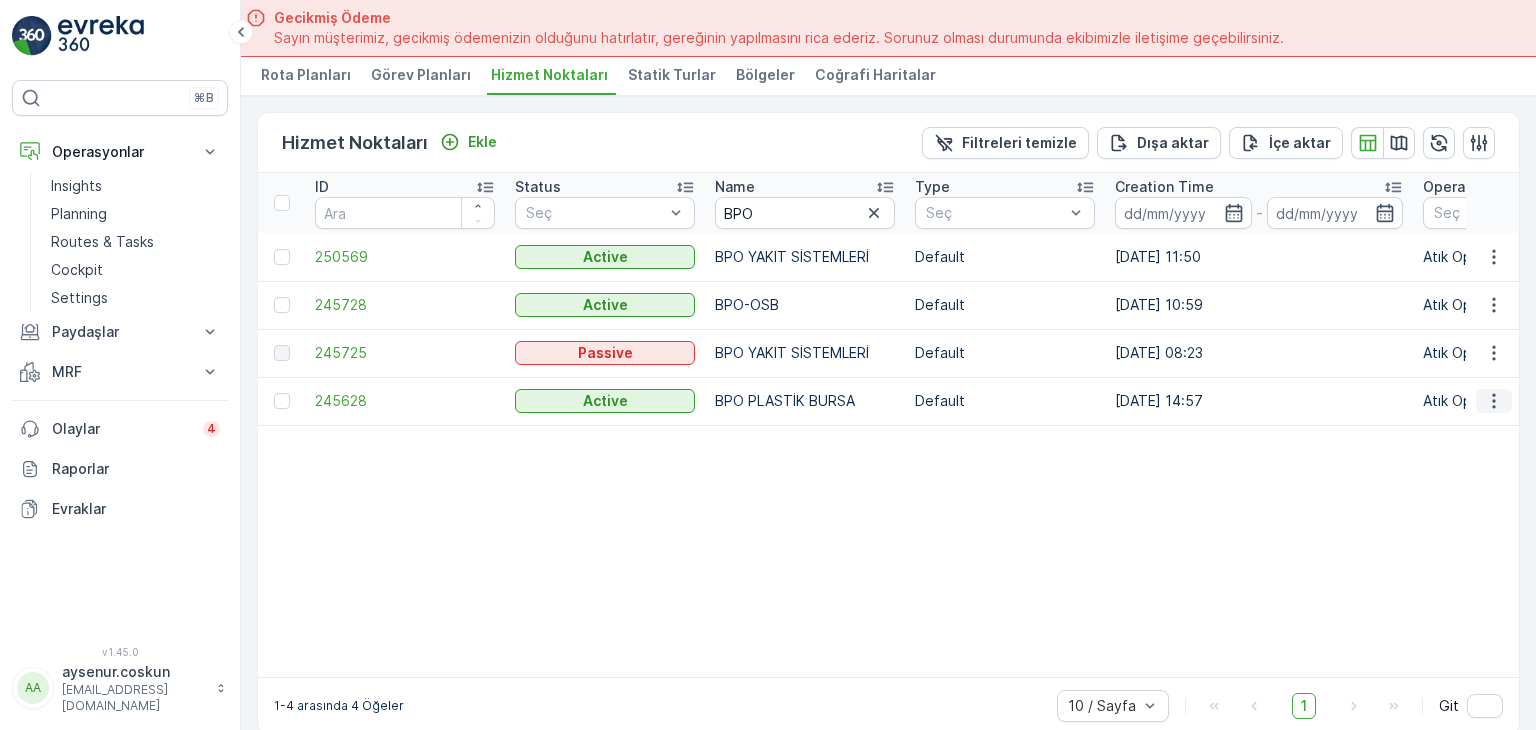 click 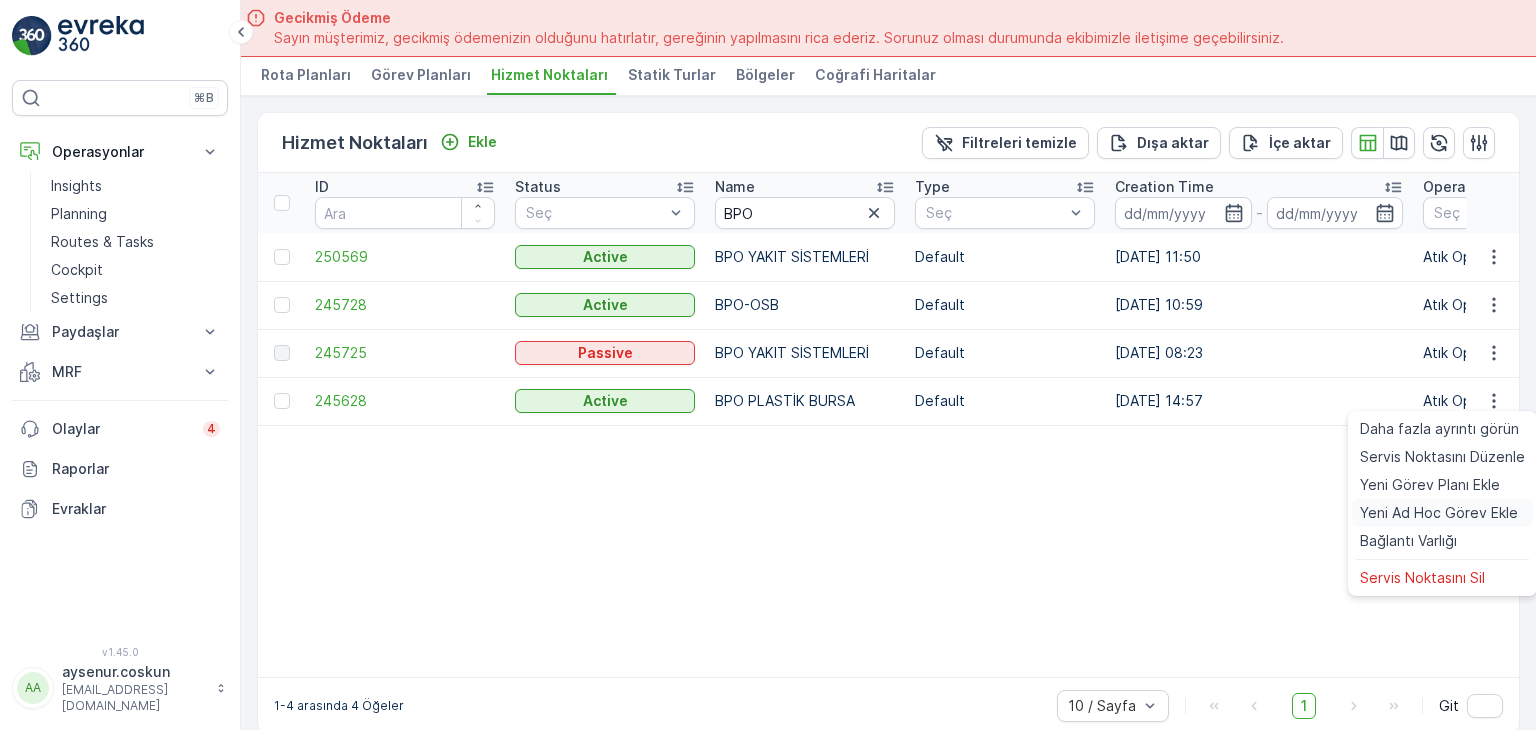 click on "Yeni Ad Hoc Görev Ekle" at bounding box center (1439, 513) 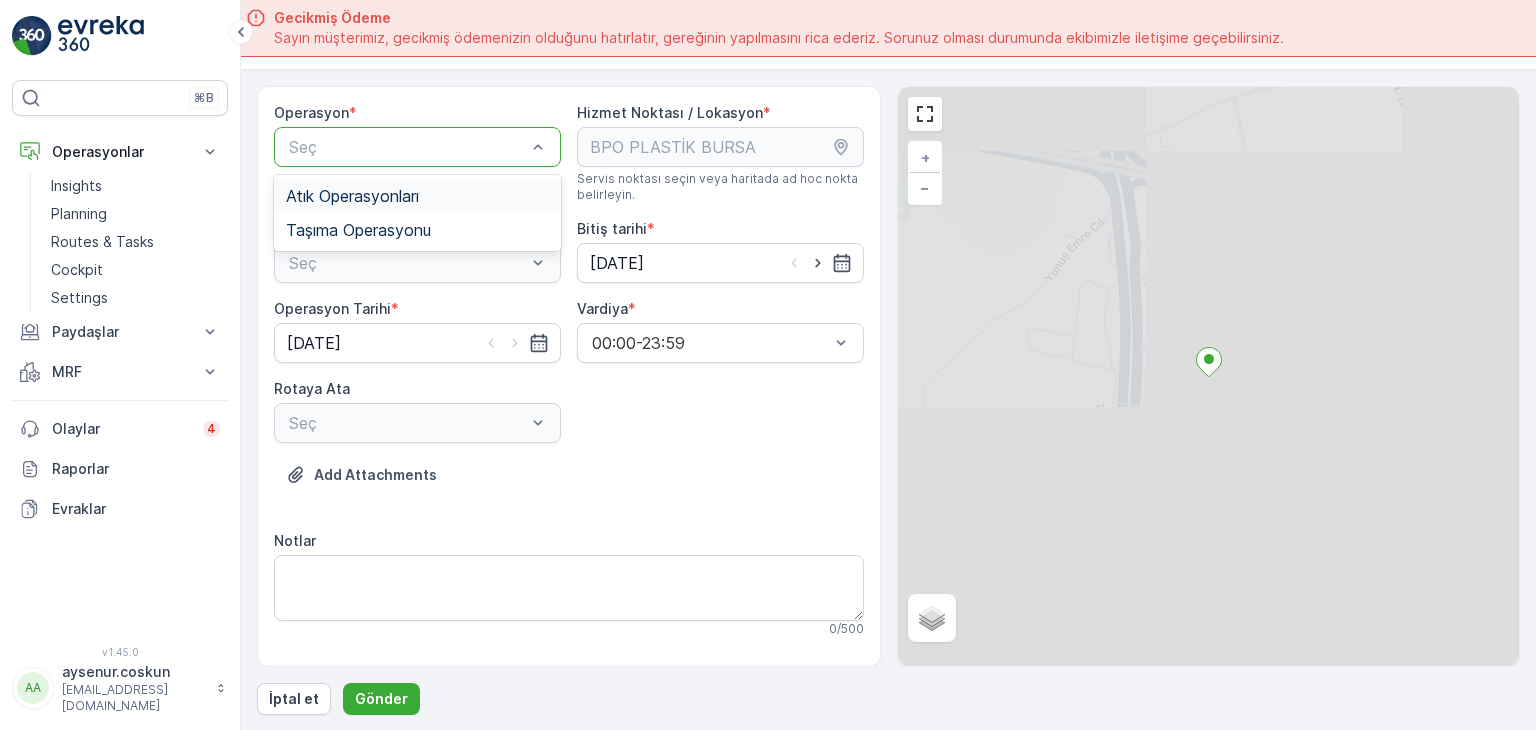 click at bounding box center (407, 147) 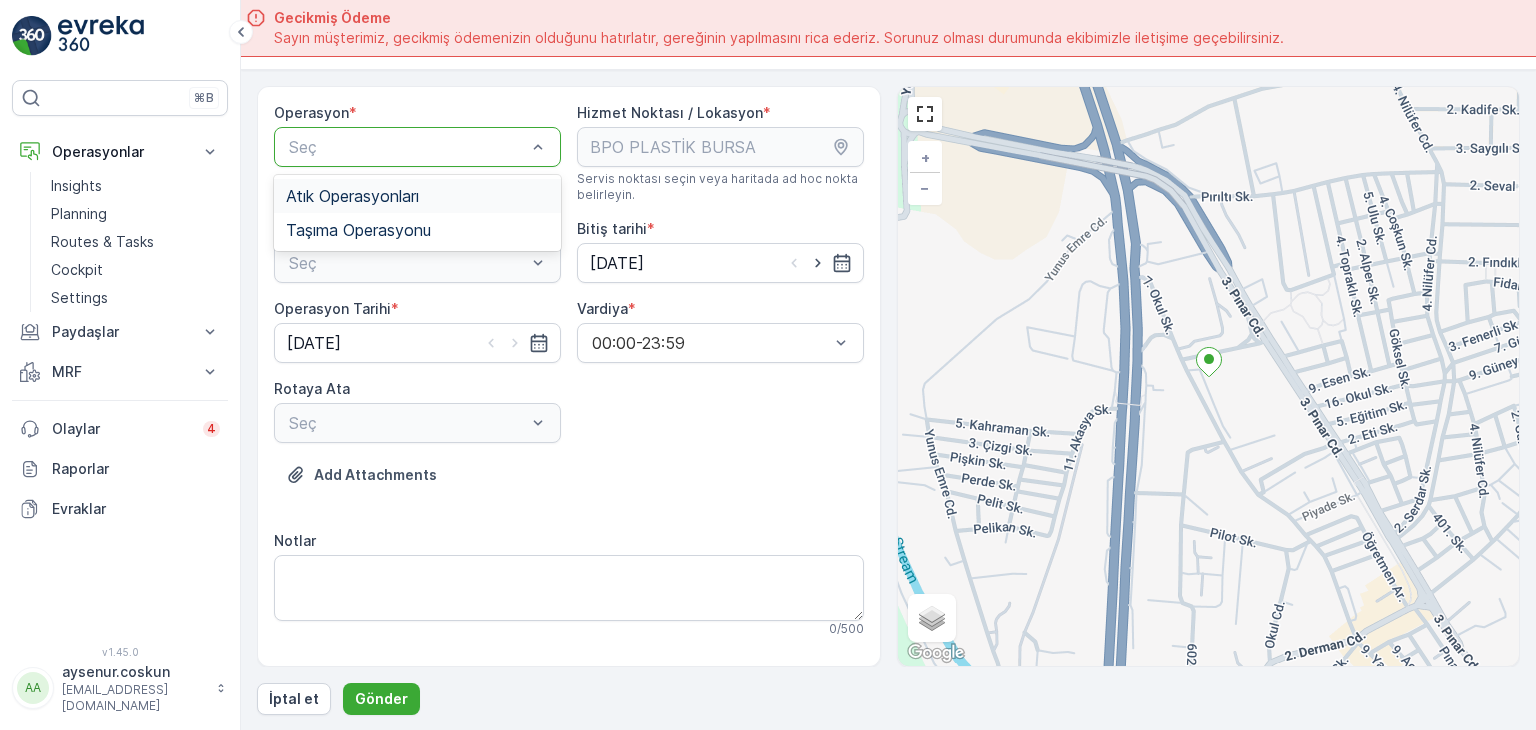 click on "Atık Operasyonları" at bounding box center [417, 196] 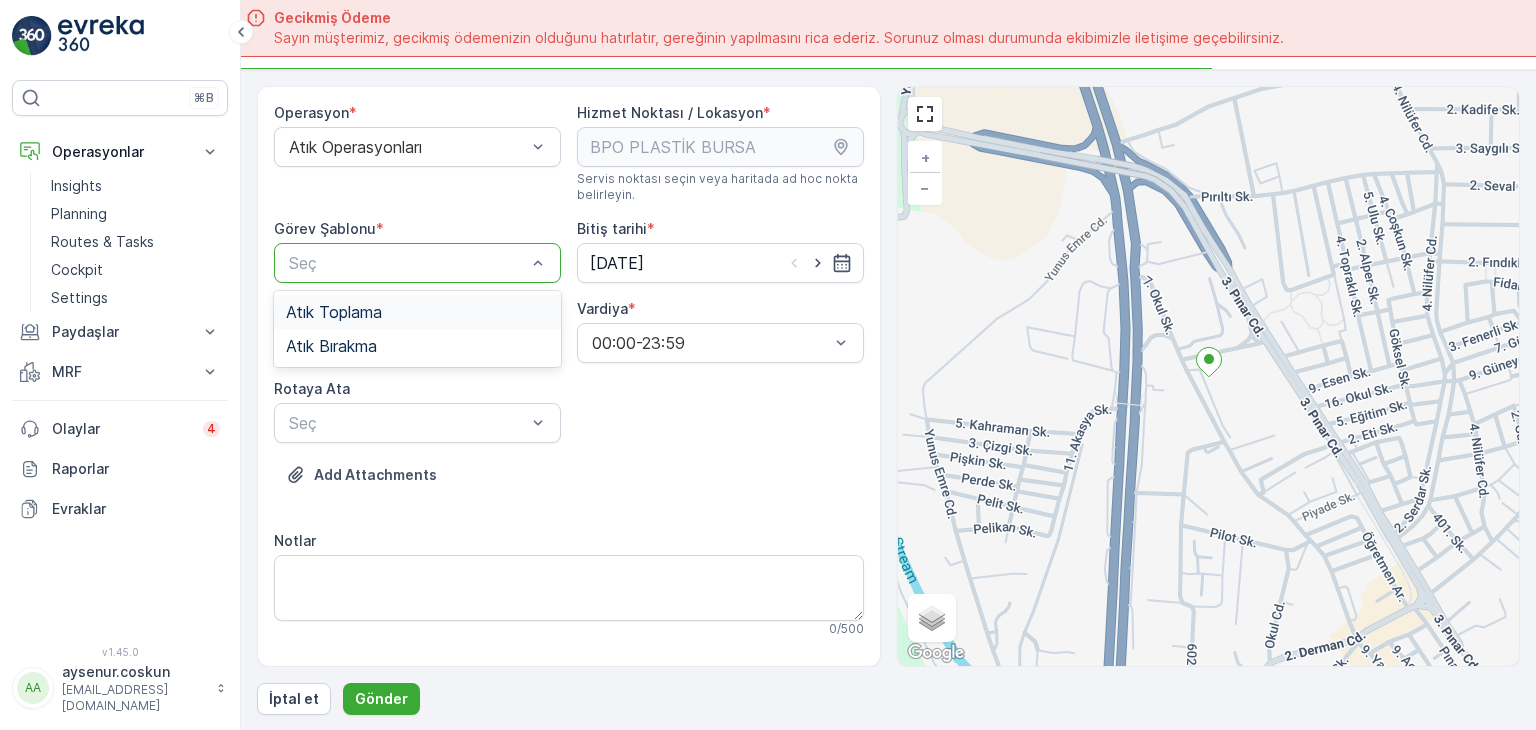 click on "Atık Toplama" at bounding box center (417, 312) 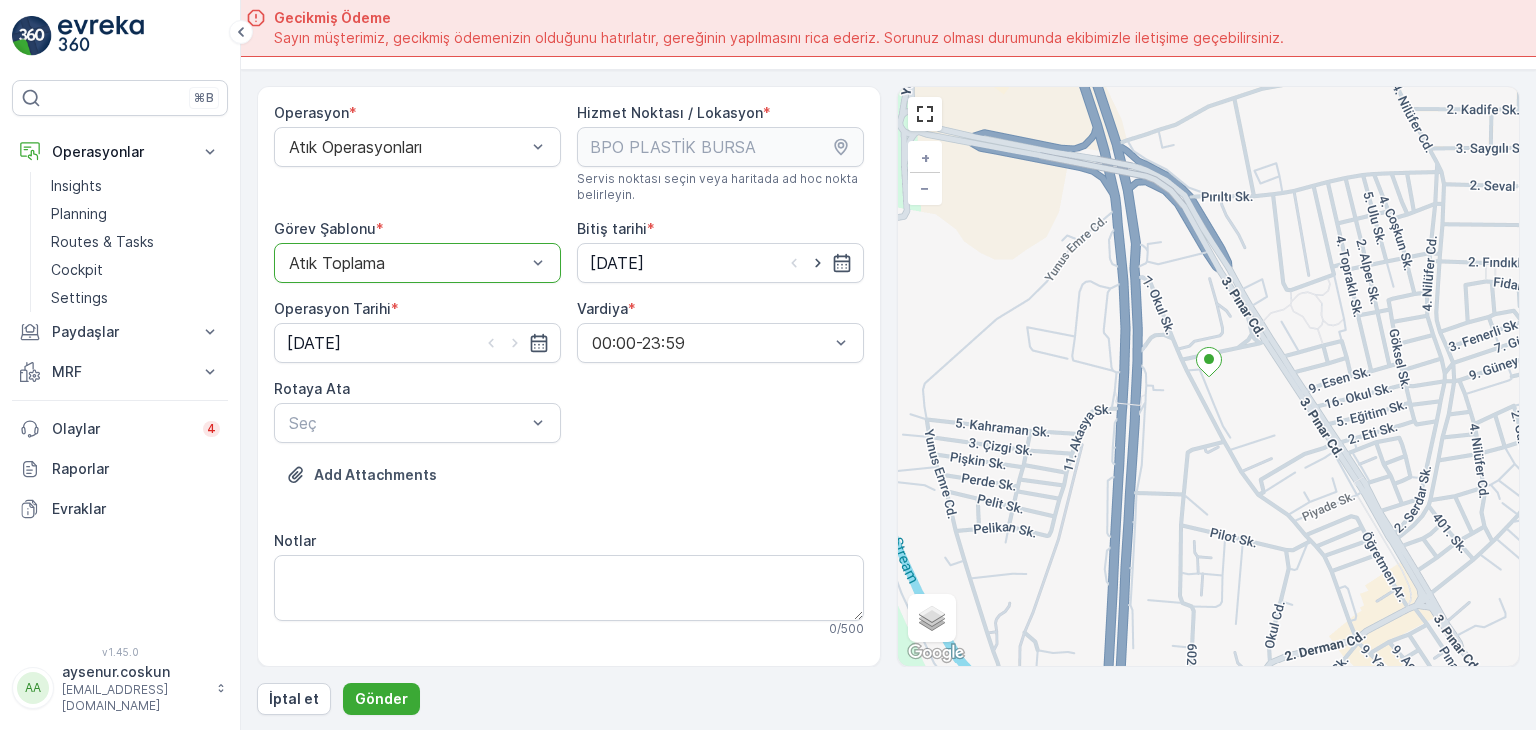 click on "Add Attachments" at bounding box center (569, 487) 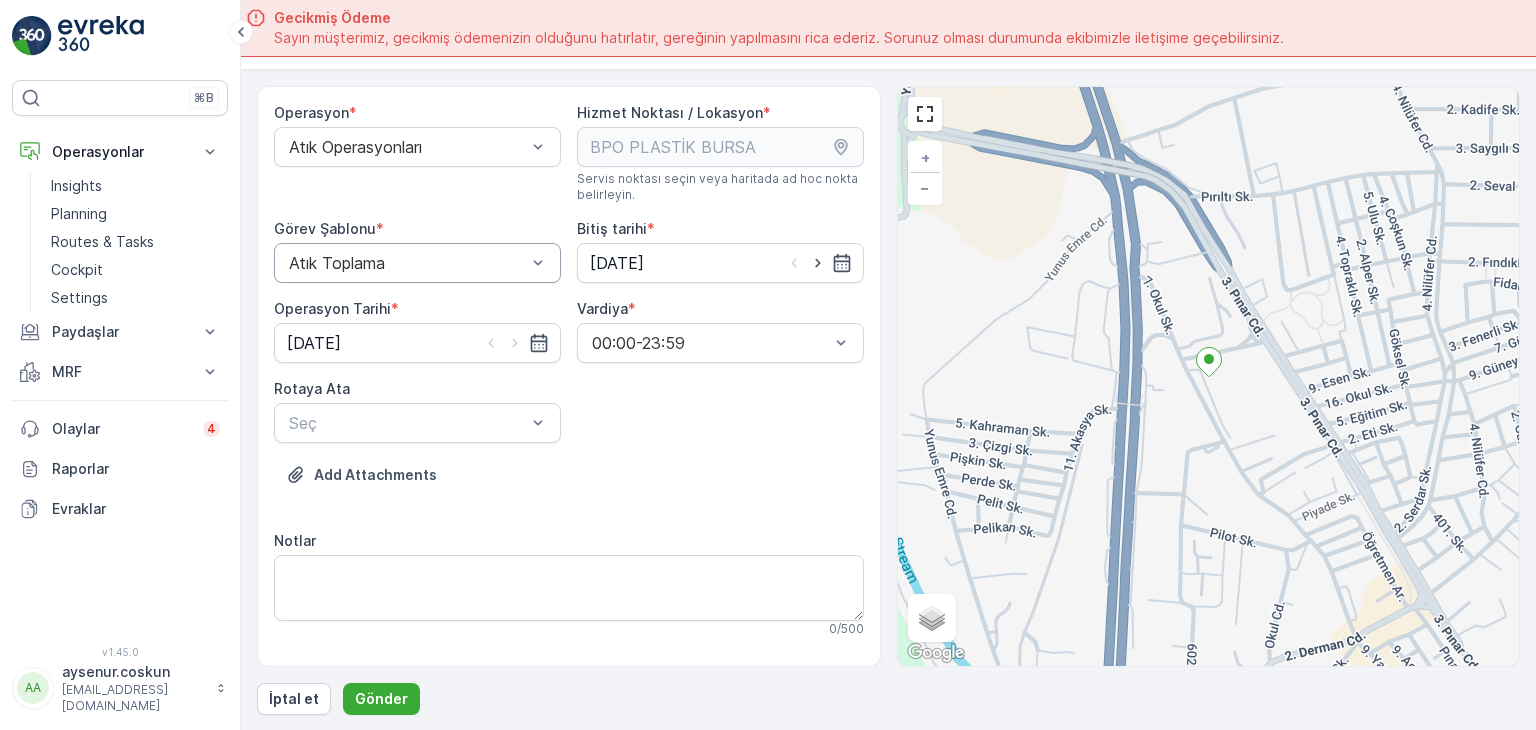 scroll, scrollTop: 200, scrollLeft: 0, axis: vertical 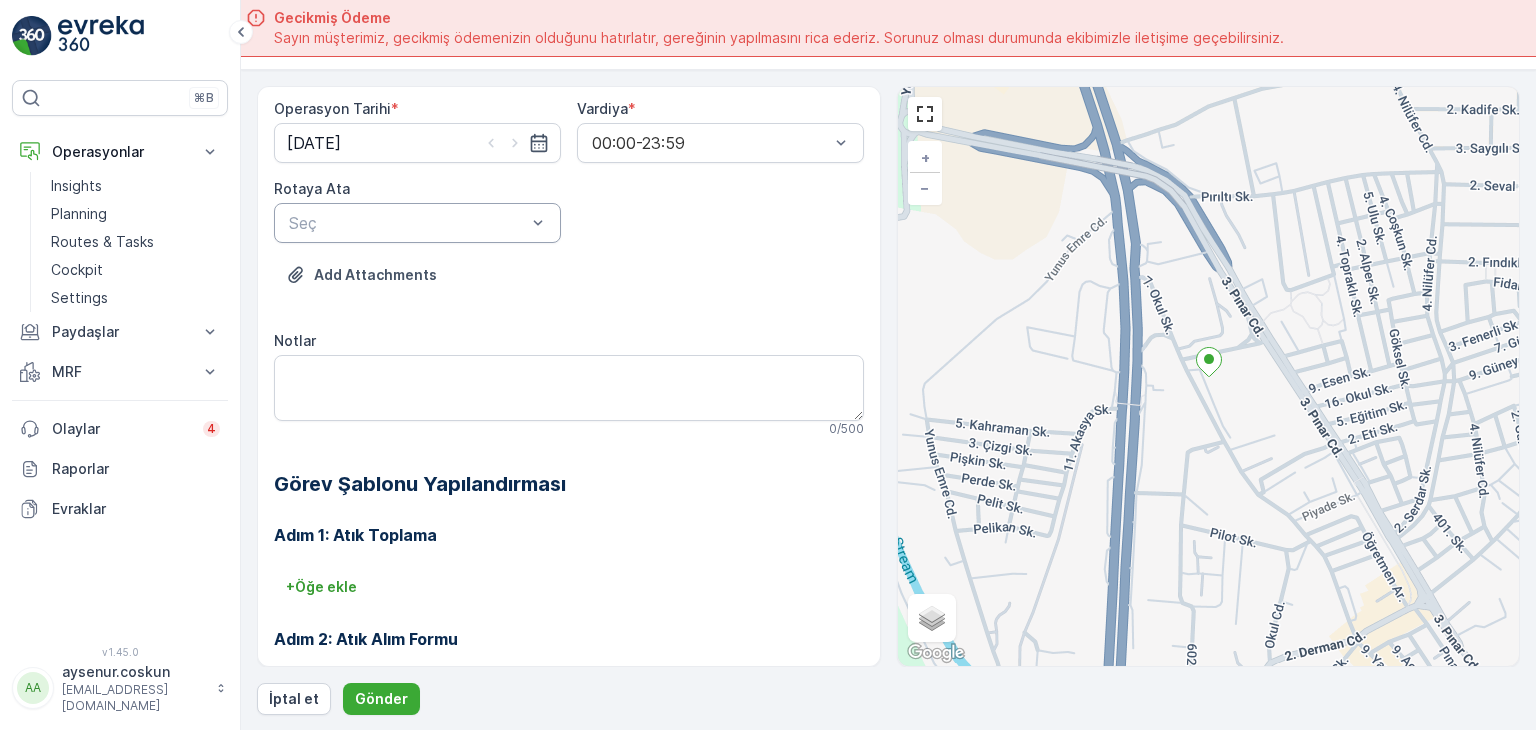 drag, startPoint x: 440, startPoint y: 205, endPoint x: 442, endPoint y: 216, distance: 11.18034 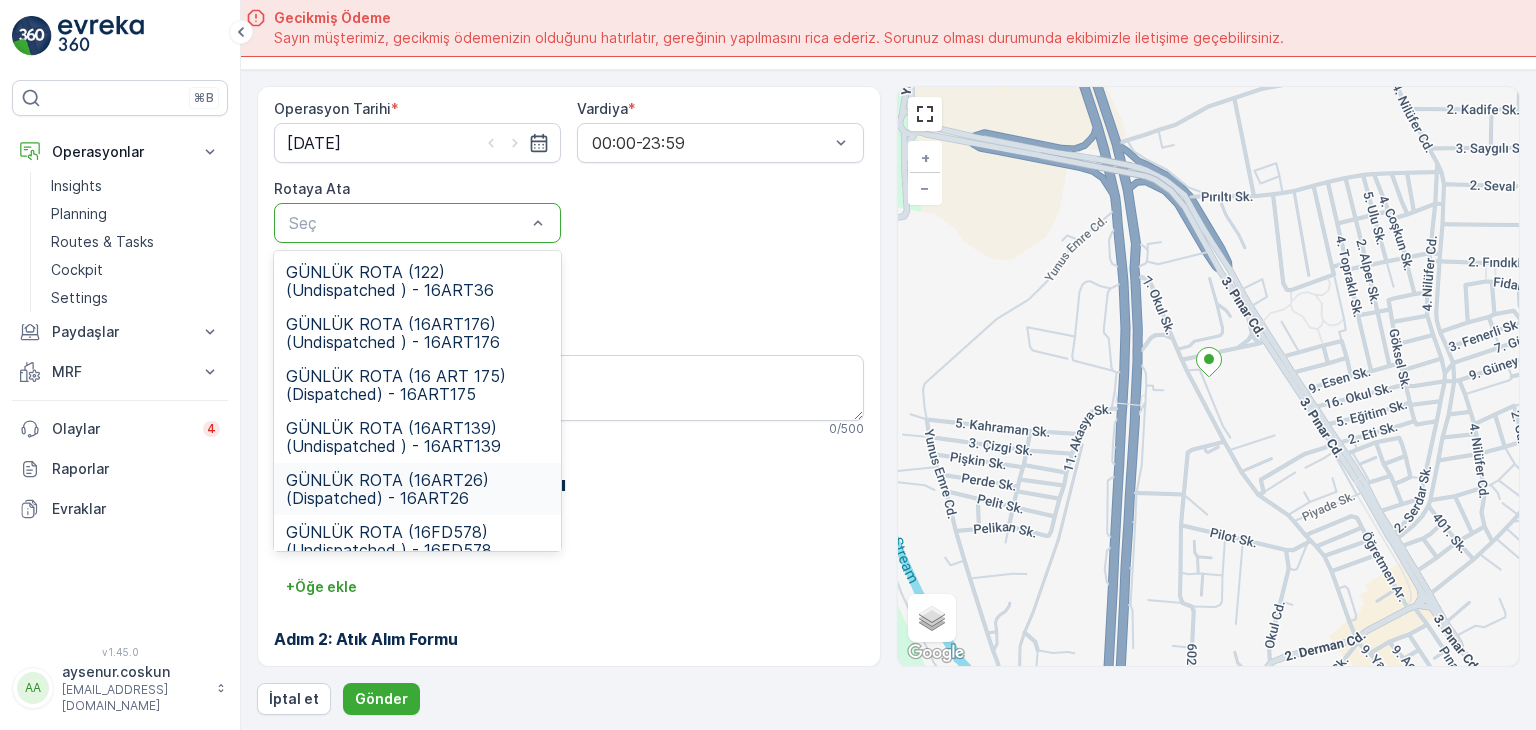 drag, startPoint x: 468, startPoint y: 501, endPoint x: 504, endPoint y: 511, distance: 37.363083 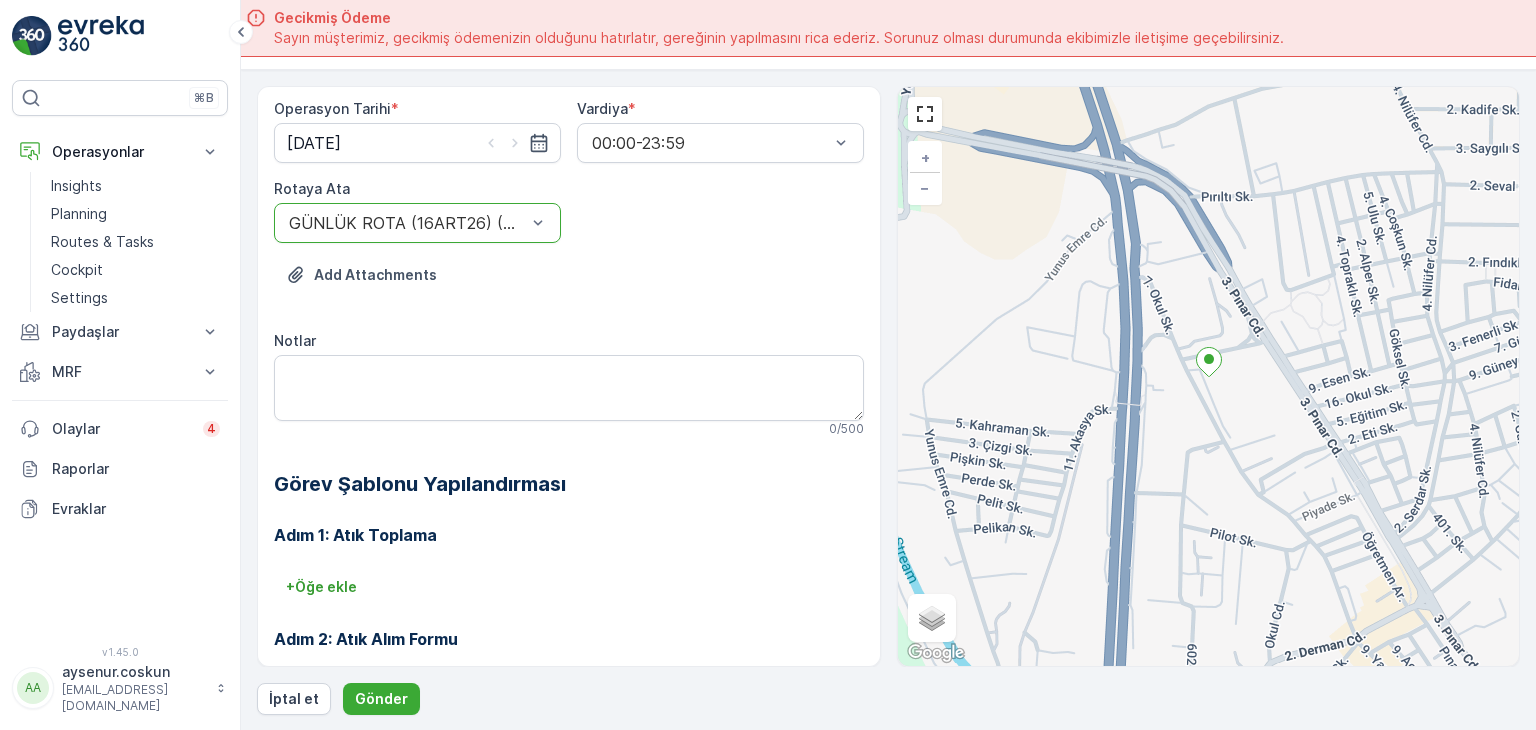 click on "Adım 1: Atık Toplama +  Öğe ekle Adım 2: Atık Alım Formu Yapılandırma gerekmez. Adım 3: Atık Alım Formu Yapılandırma gerekmez." at bounding box center (569, 659) 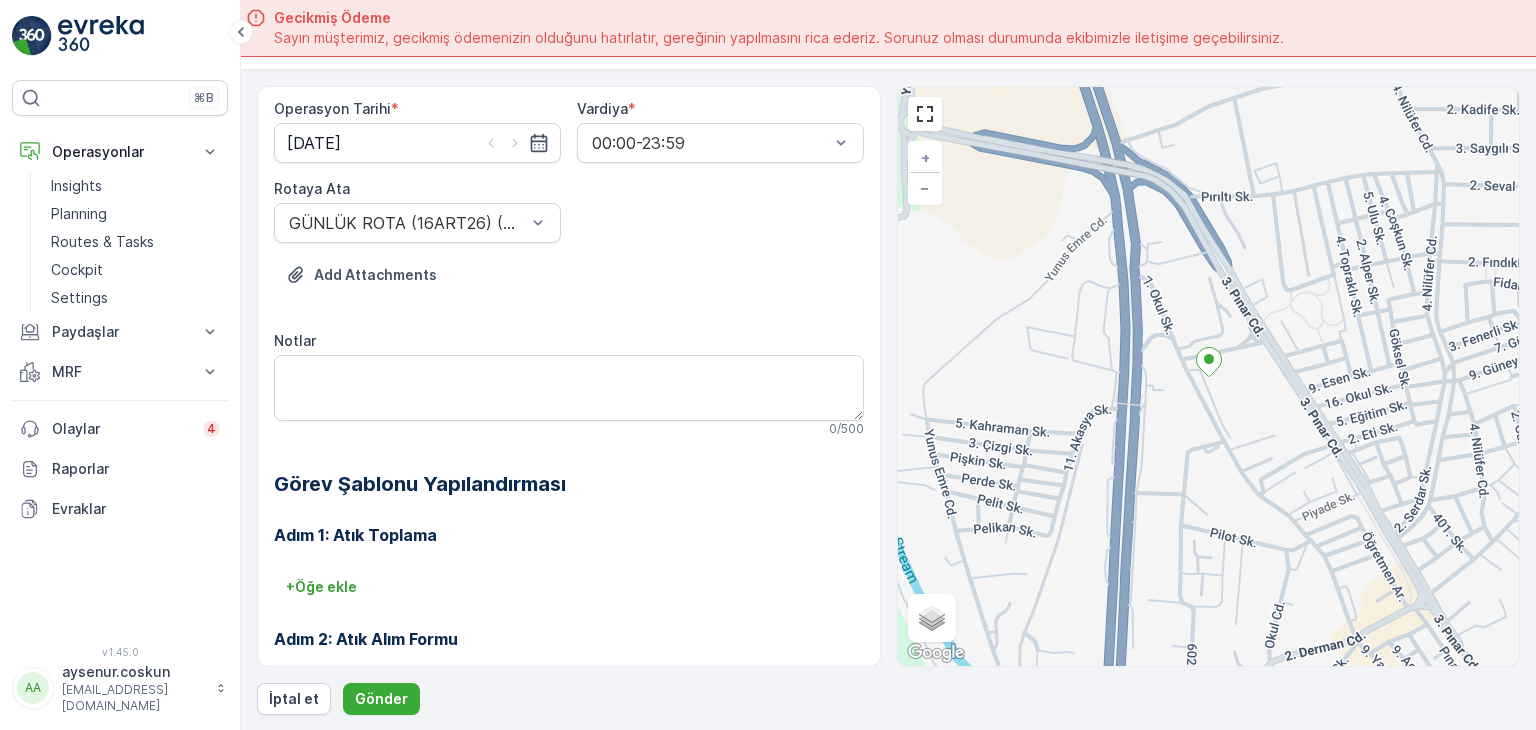 scroll, scrollTop: 368, scrollLeft: 0, axis: vertical 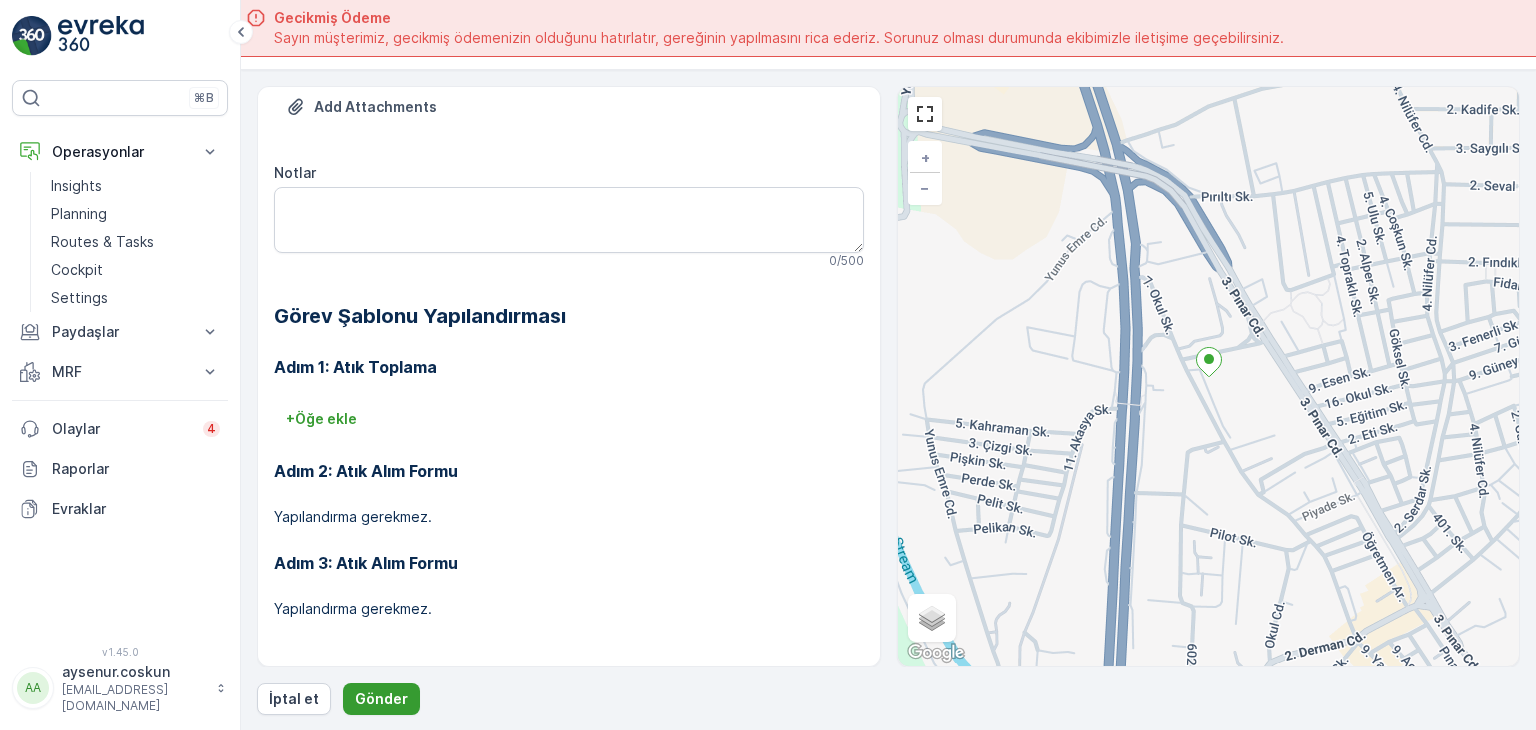 click on "Gönder" at bounding box center (381, 699) 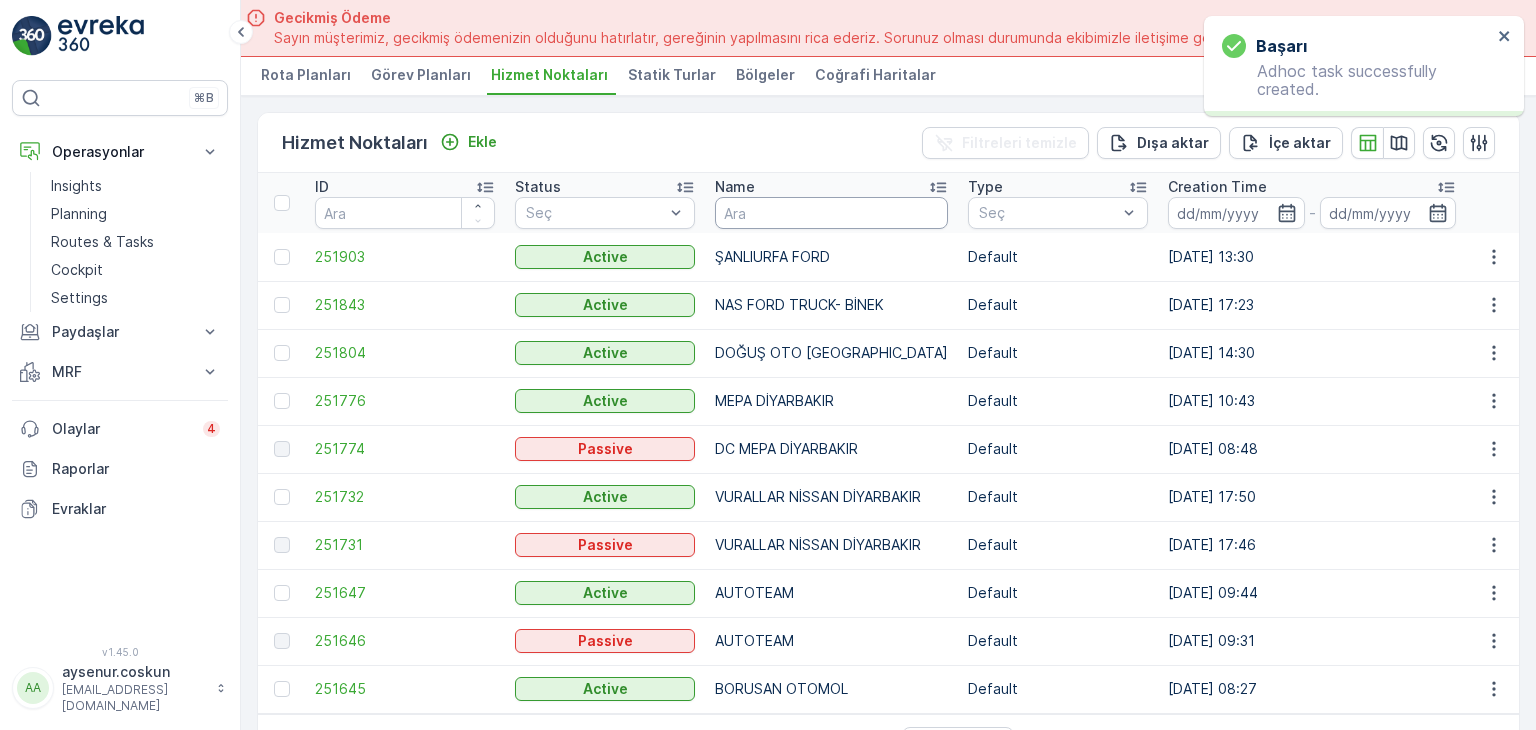click at bounding box center [831, 213] 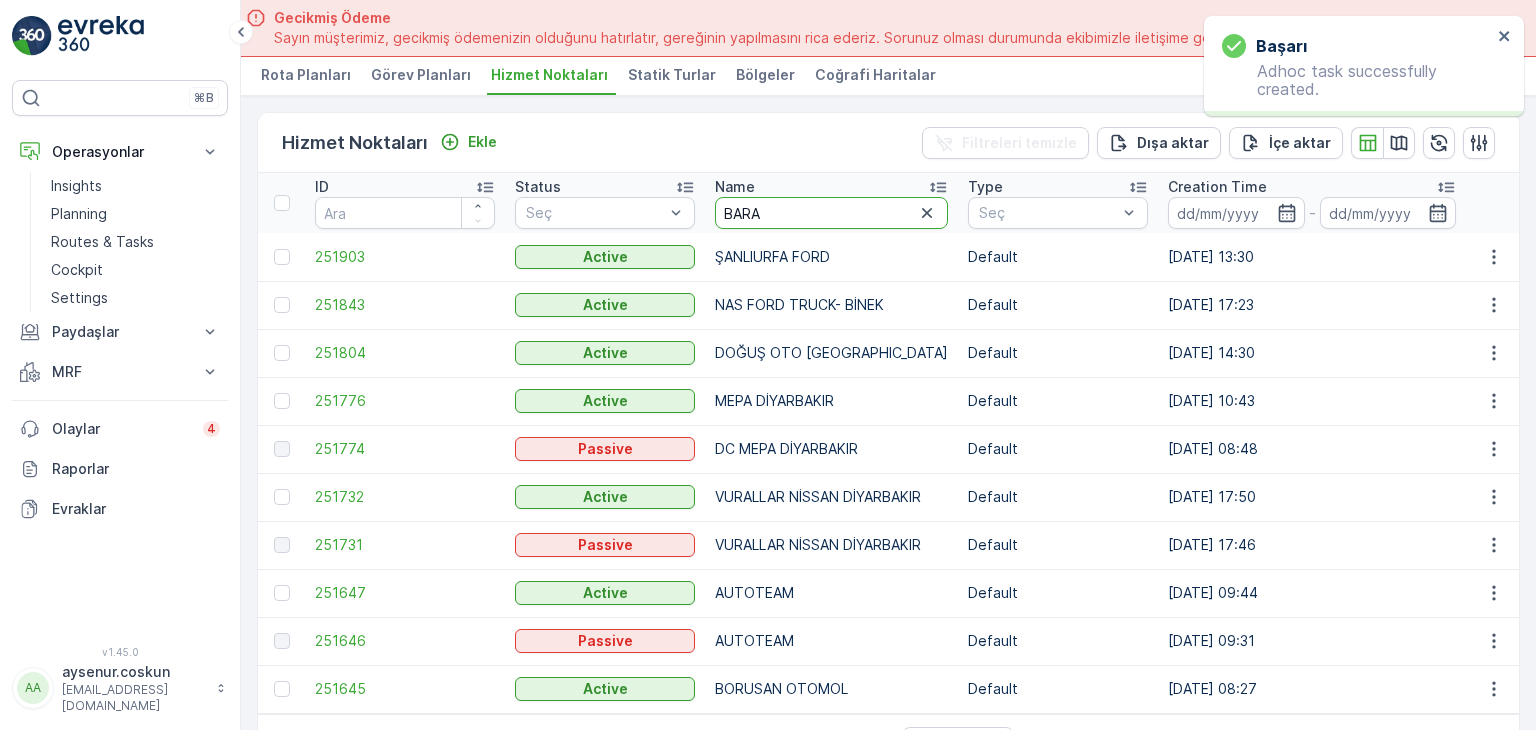 type on "BARAK" 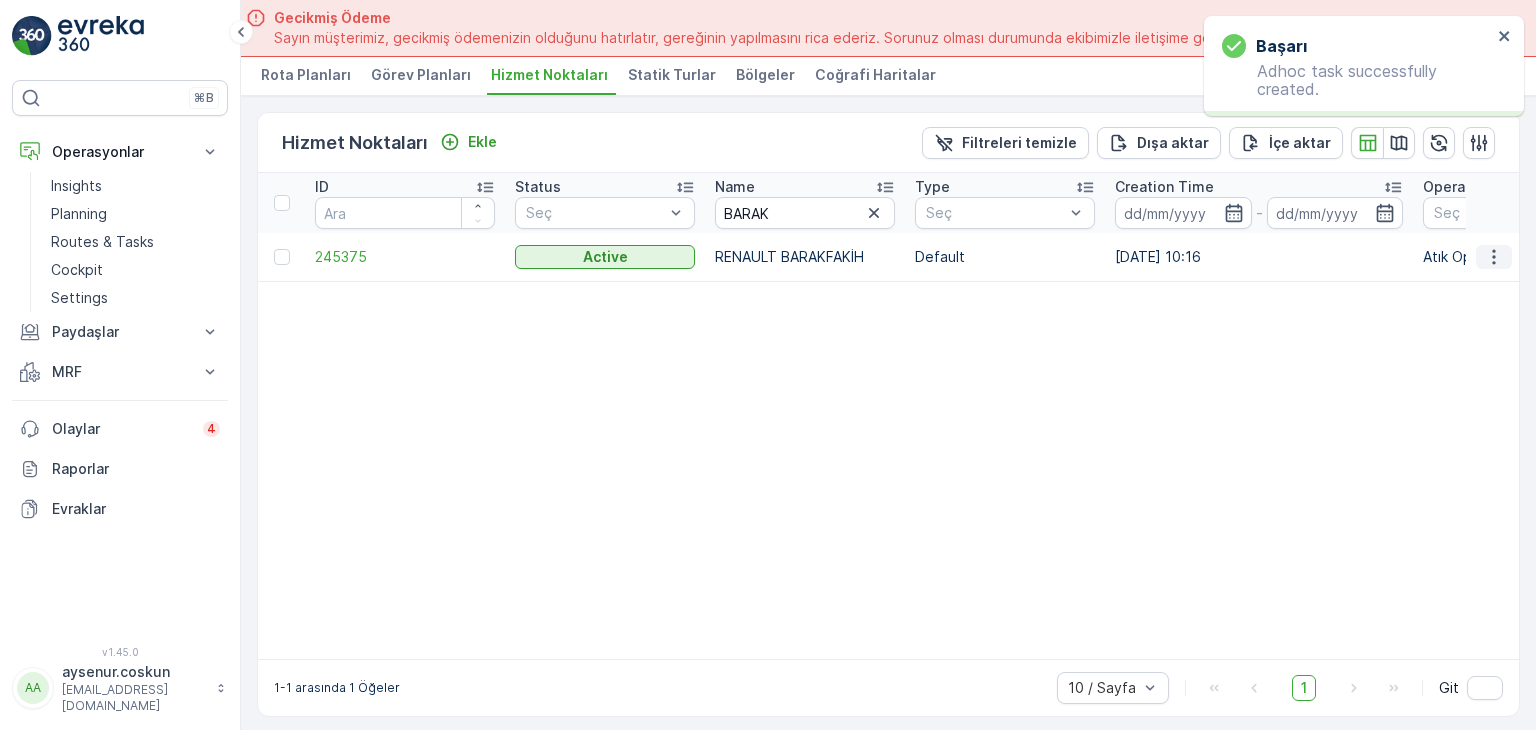 click 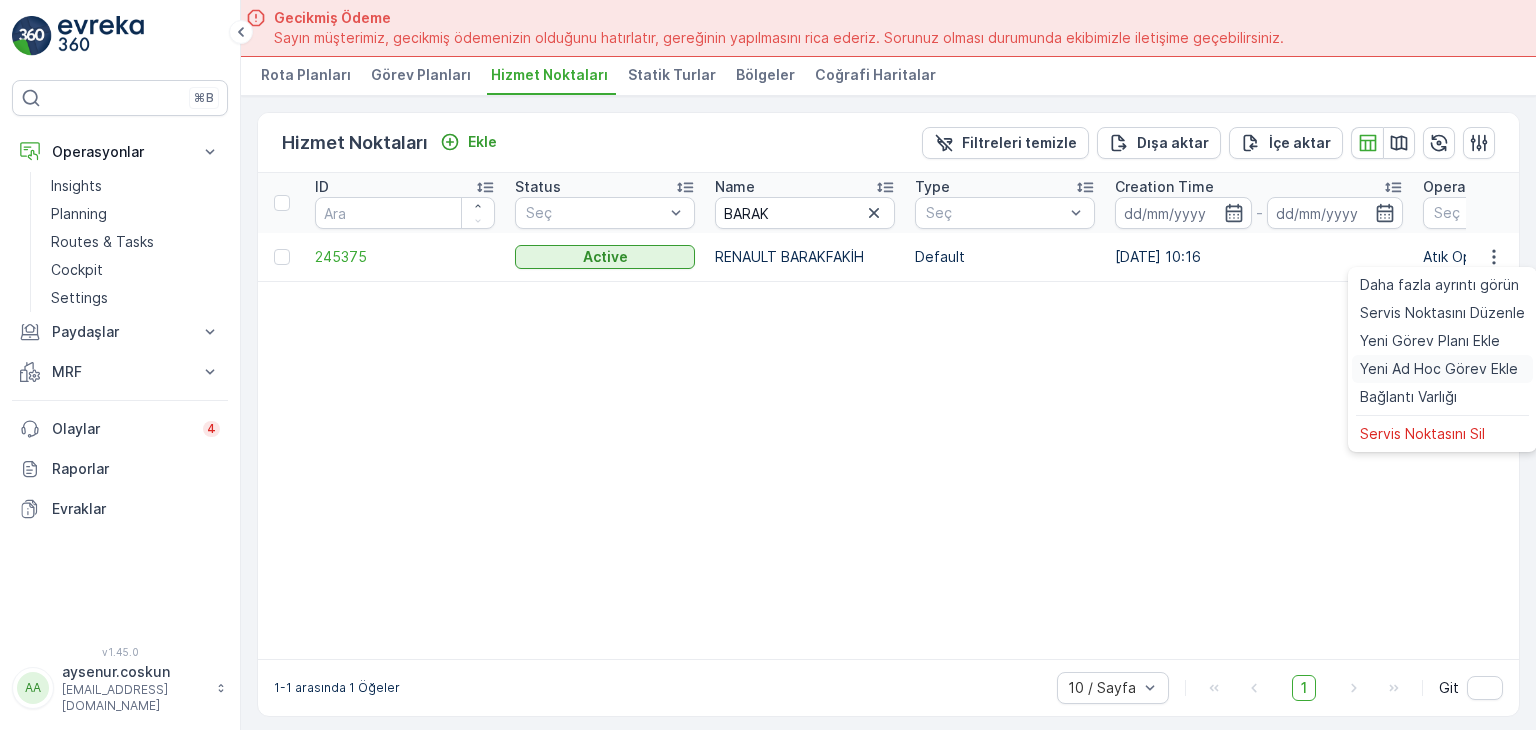 click on "Yeni Ad Hoc Görev Ekle" at bounding box center (1439, 369) 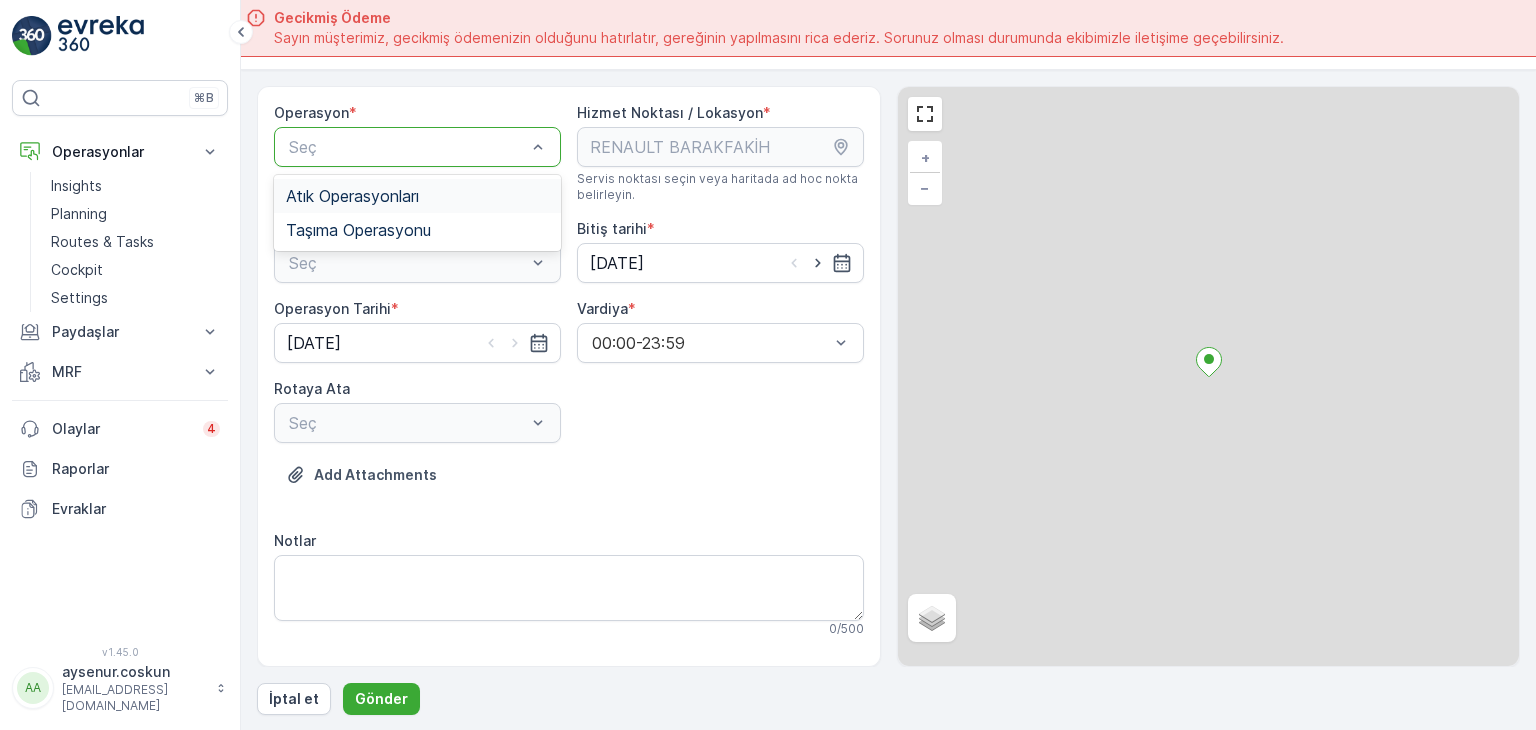 click on "Seç" at bounding box center [417, 147] 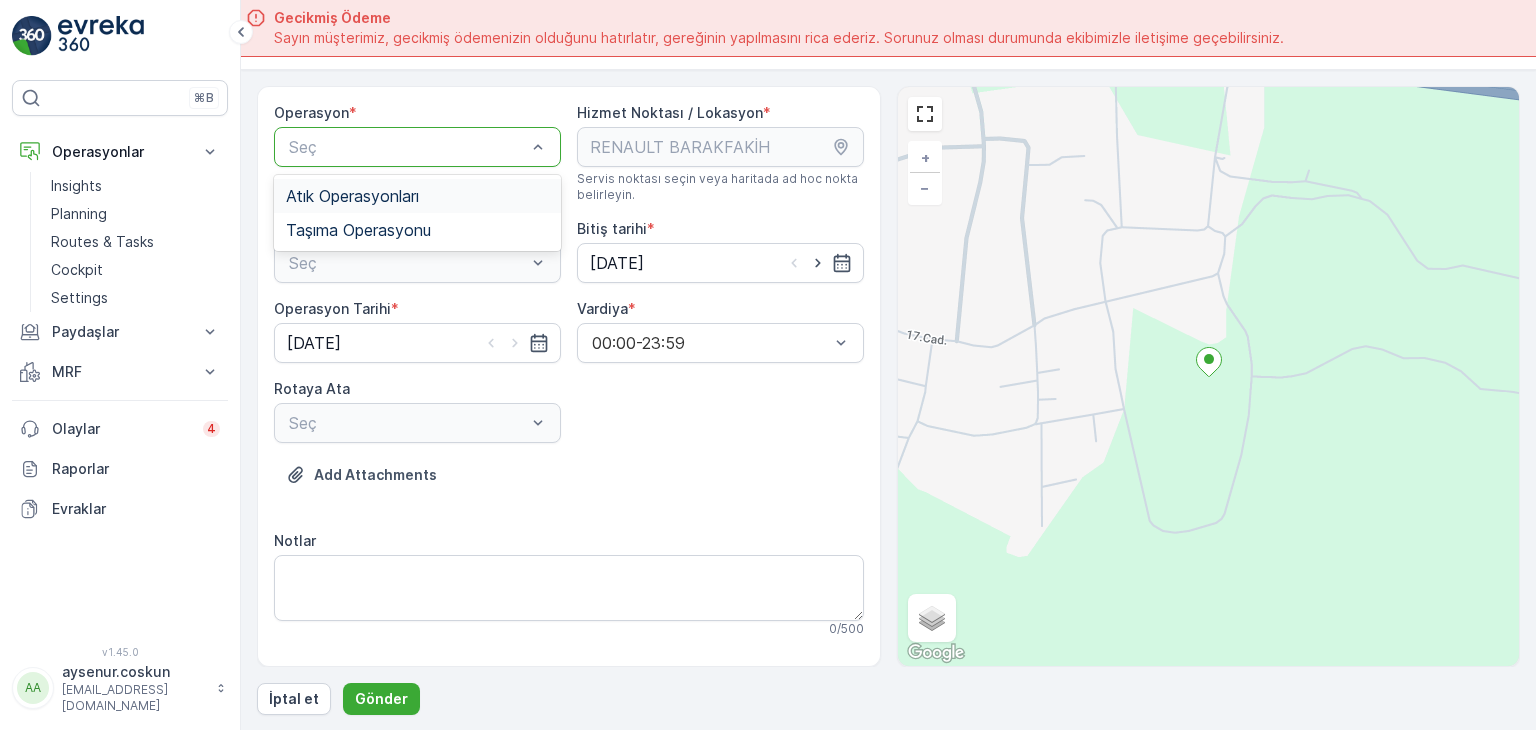 drag, startPoint x: 389, startPoint y: 191, endPoint x: 364, endPoint y: 288, distance: 100.16985 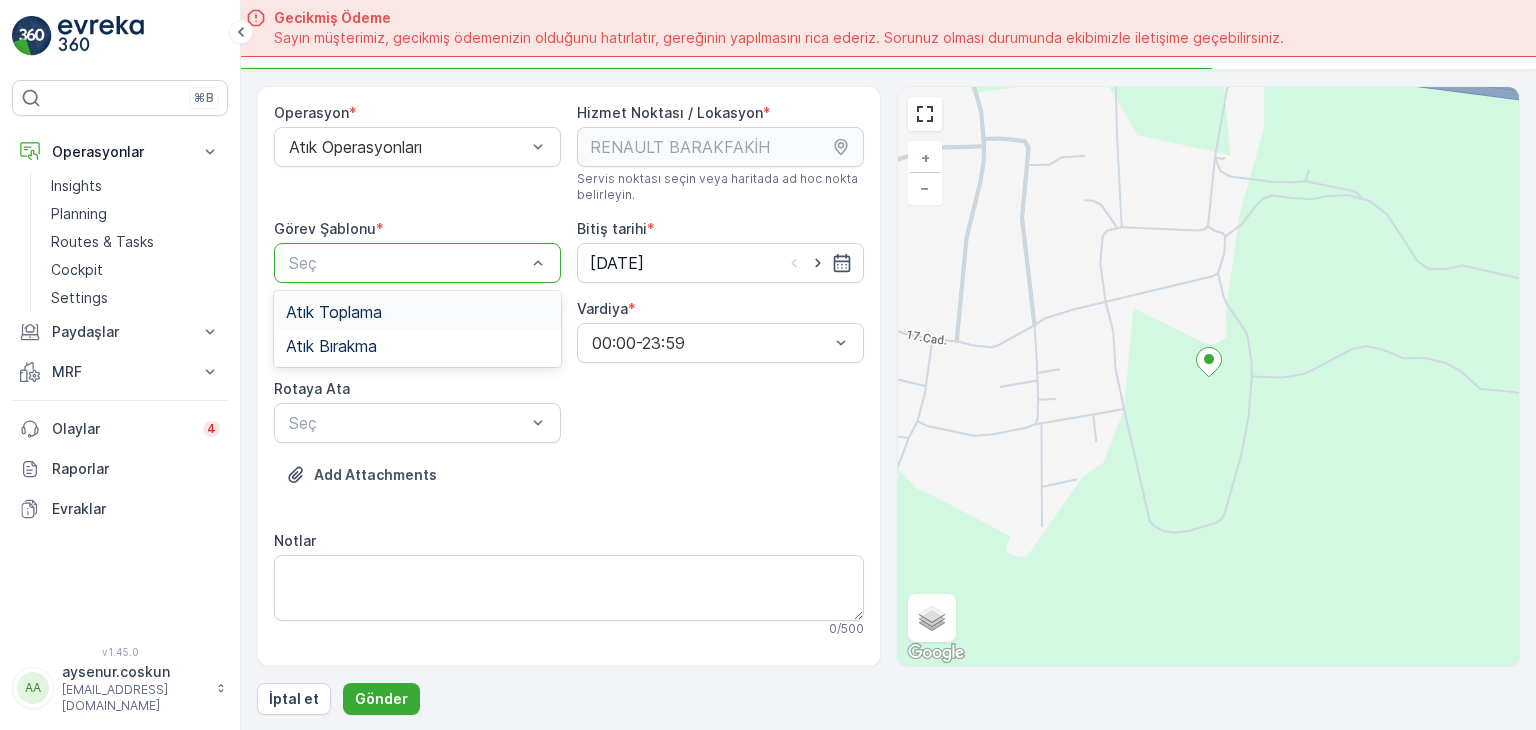 click on "Seç" at bounding box center (417, 263) 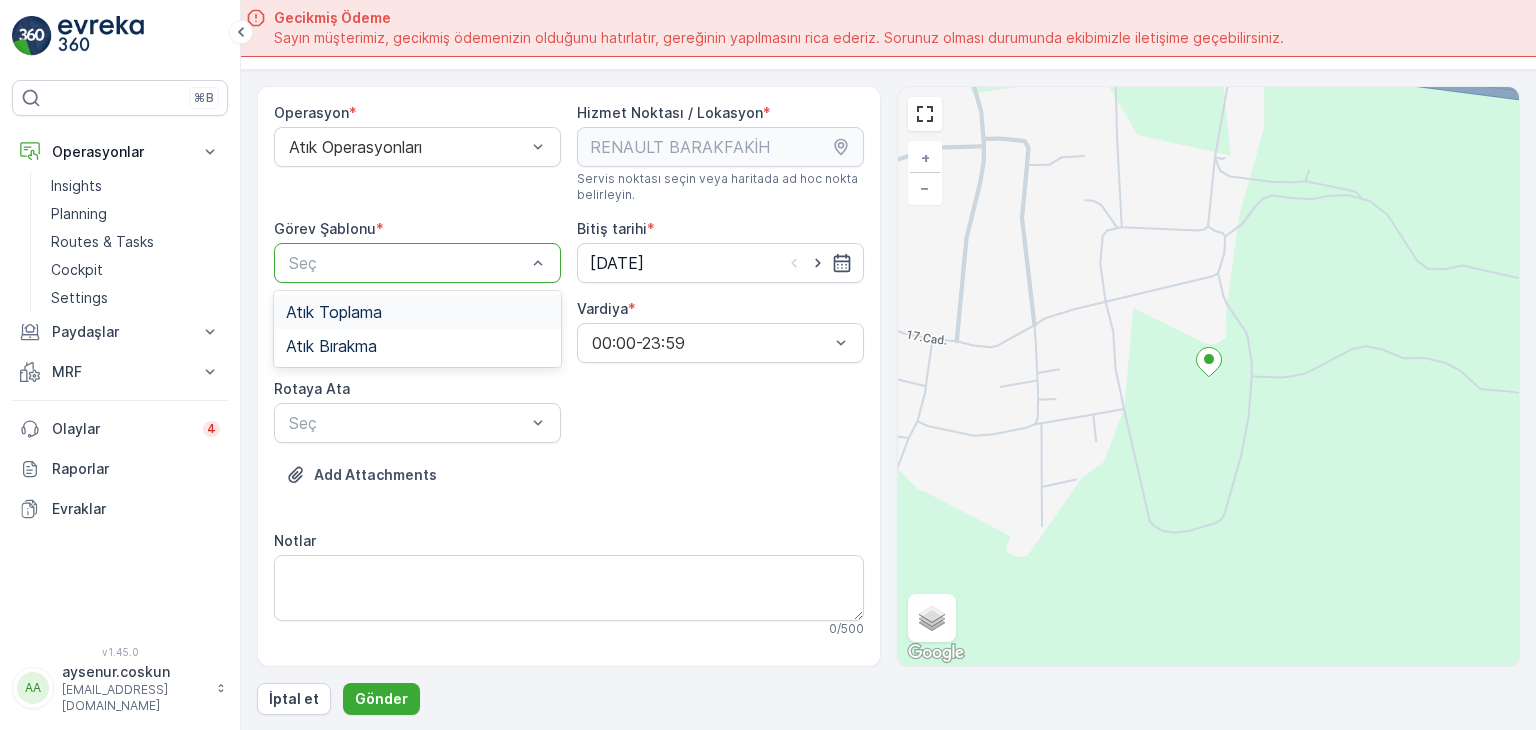click on "Atık Toplama" at bounding box center [334, 312] 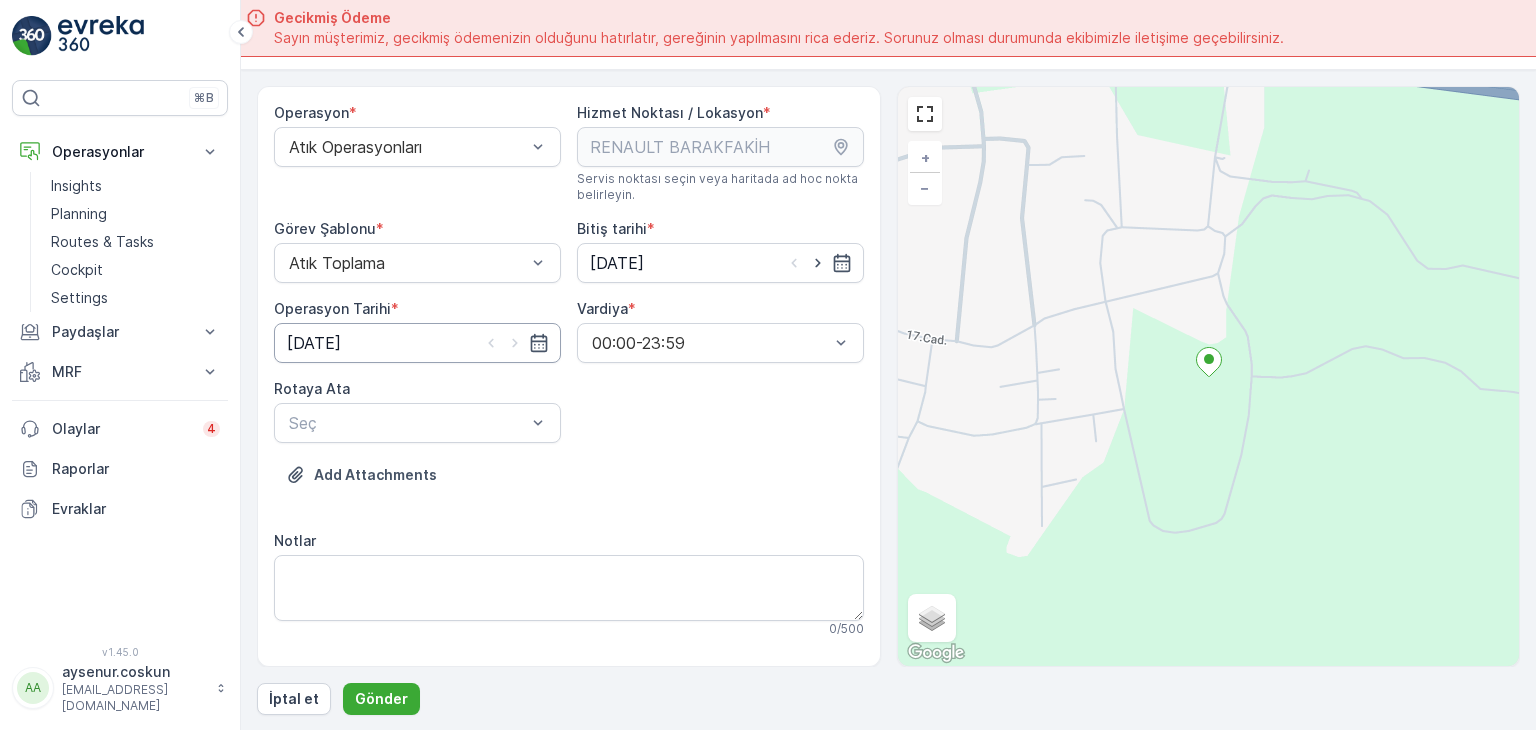 click on "[DATE]" at bounding box center [417, 343] 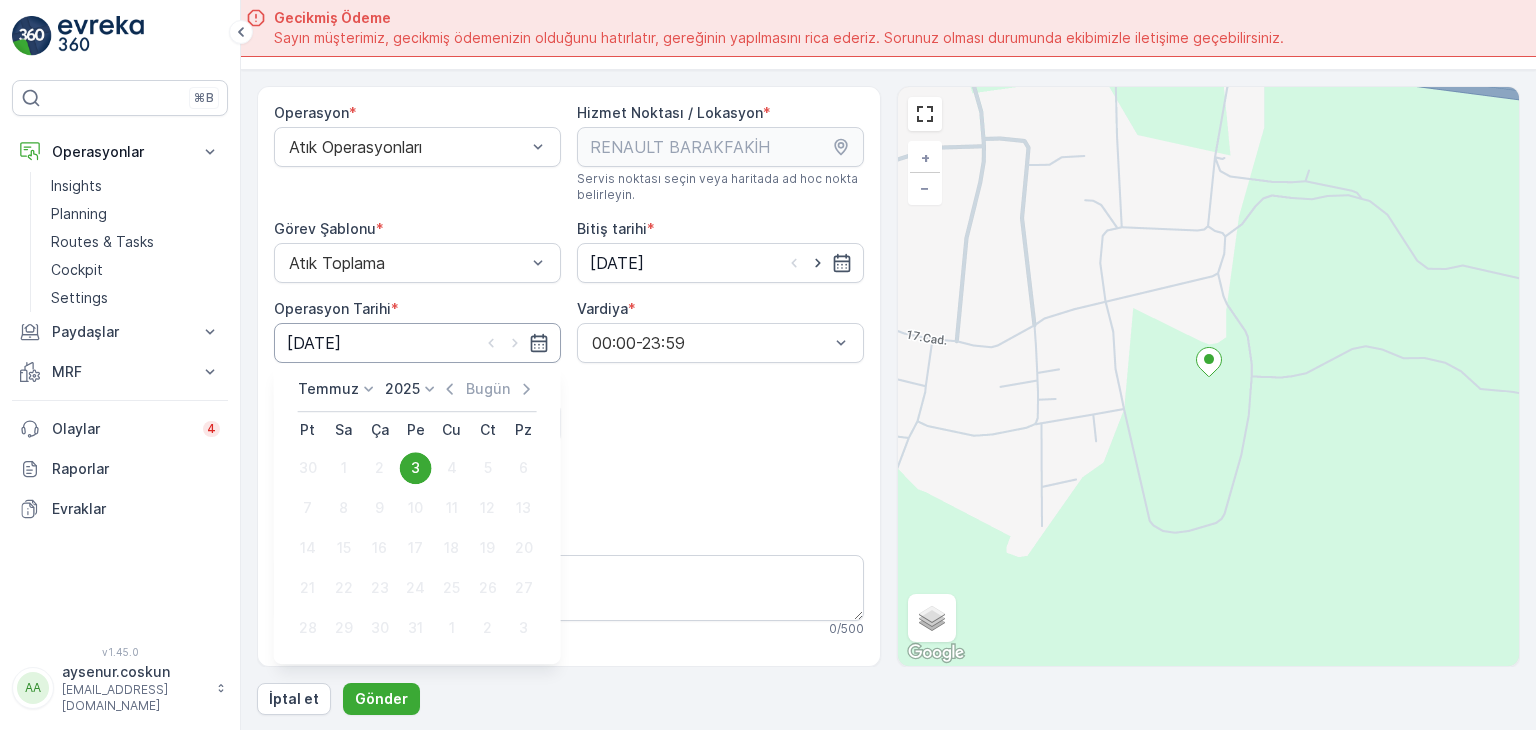 click on "[DATE]" at bounding box center (417, 343) 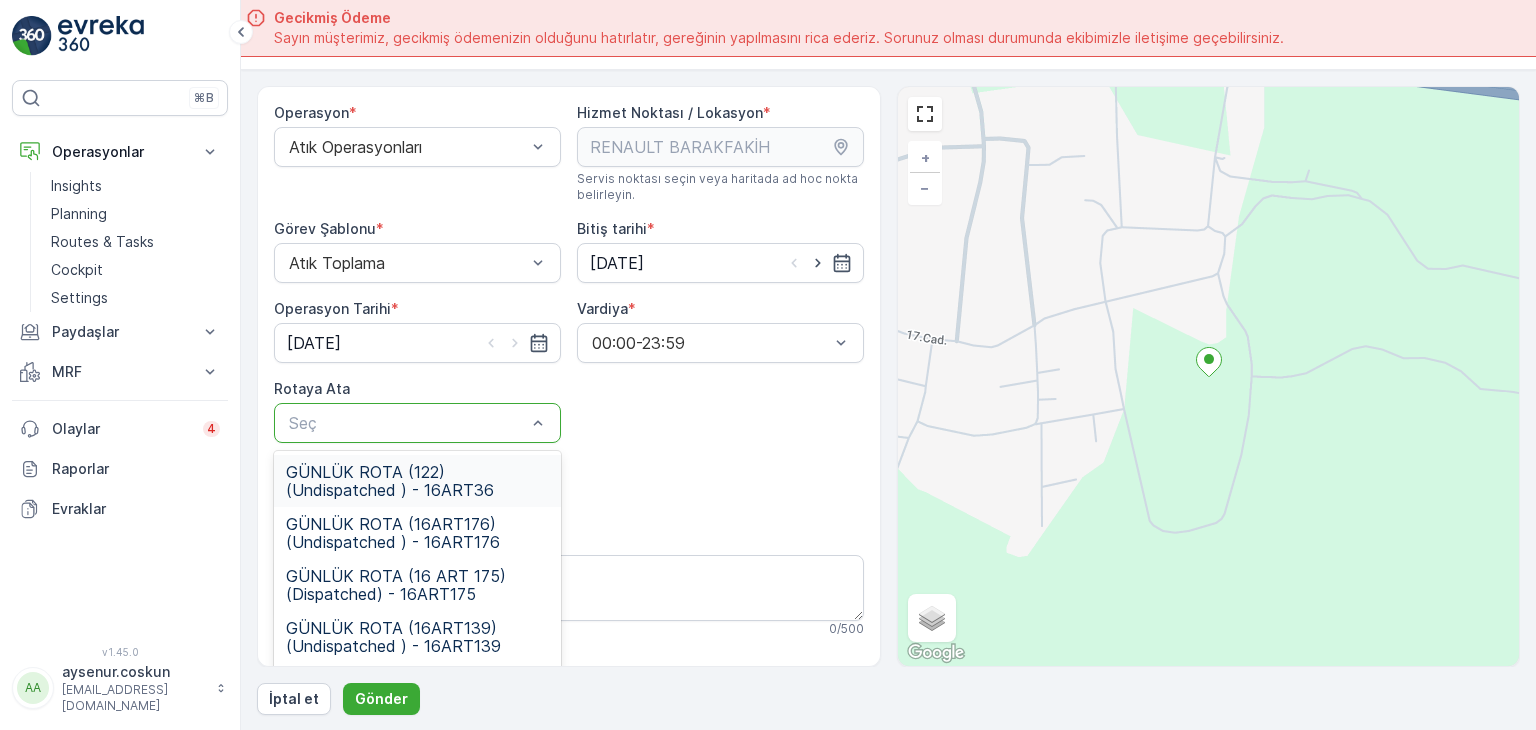 click at bounding box center (407, 423) 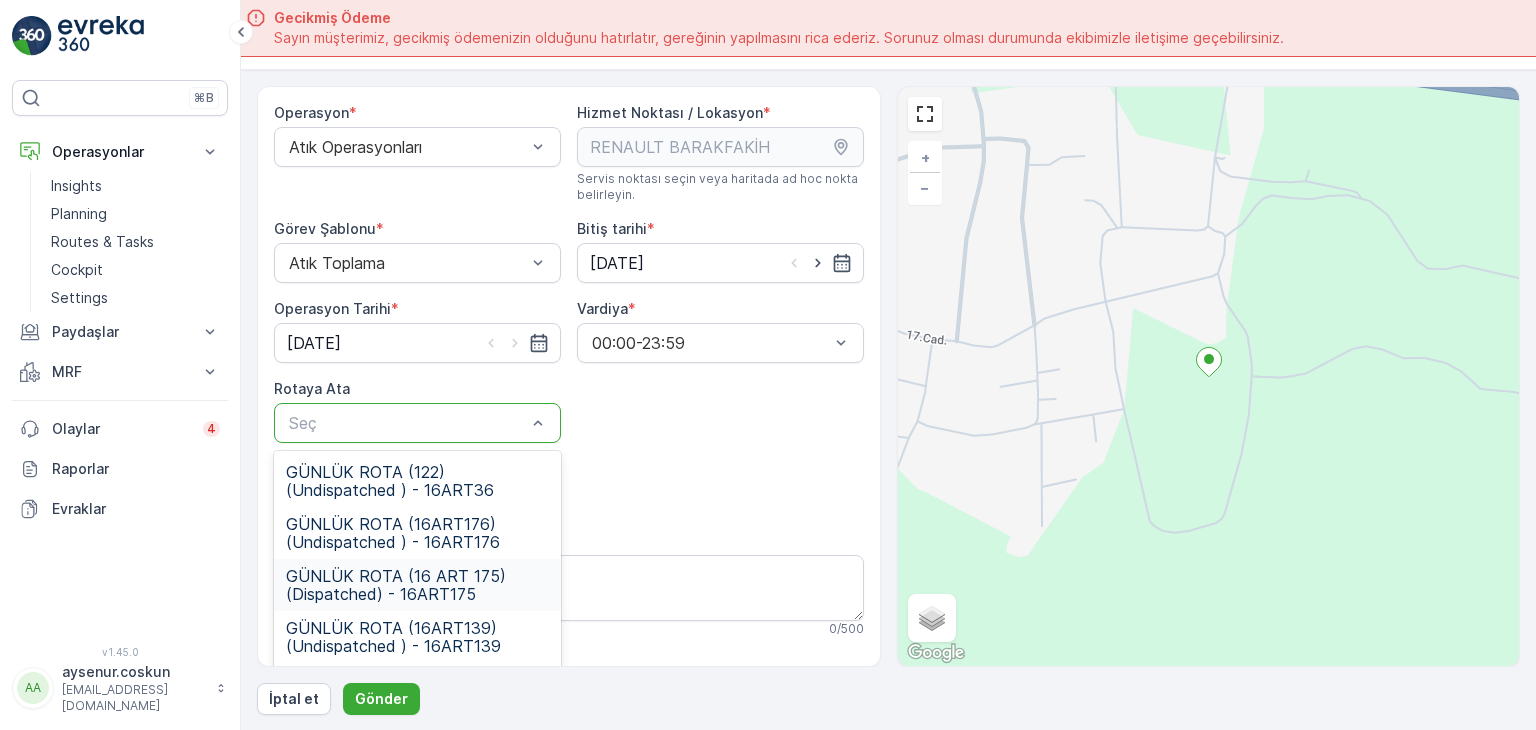 click on "GÜNLÜK ROTA (16 ART 175) (Dispatched) - 16ART175" at bounding box center [417, 585] 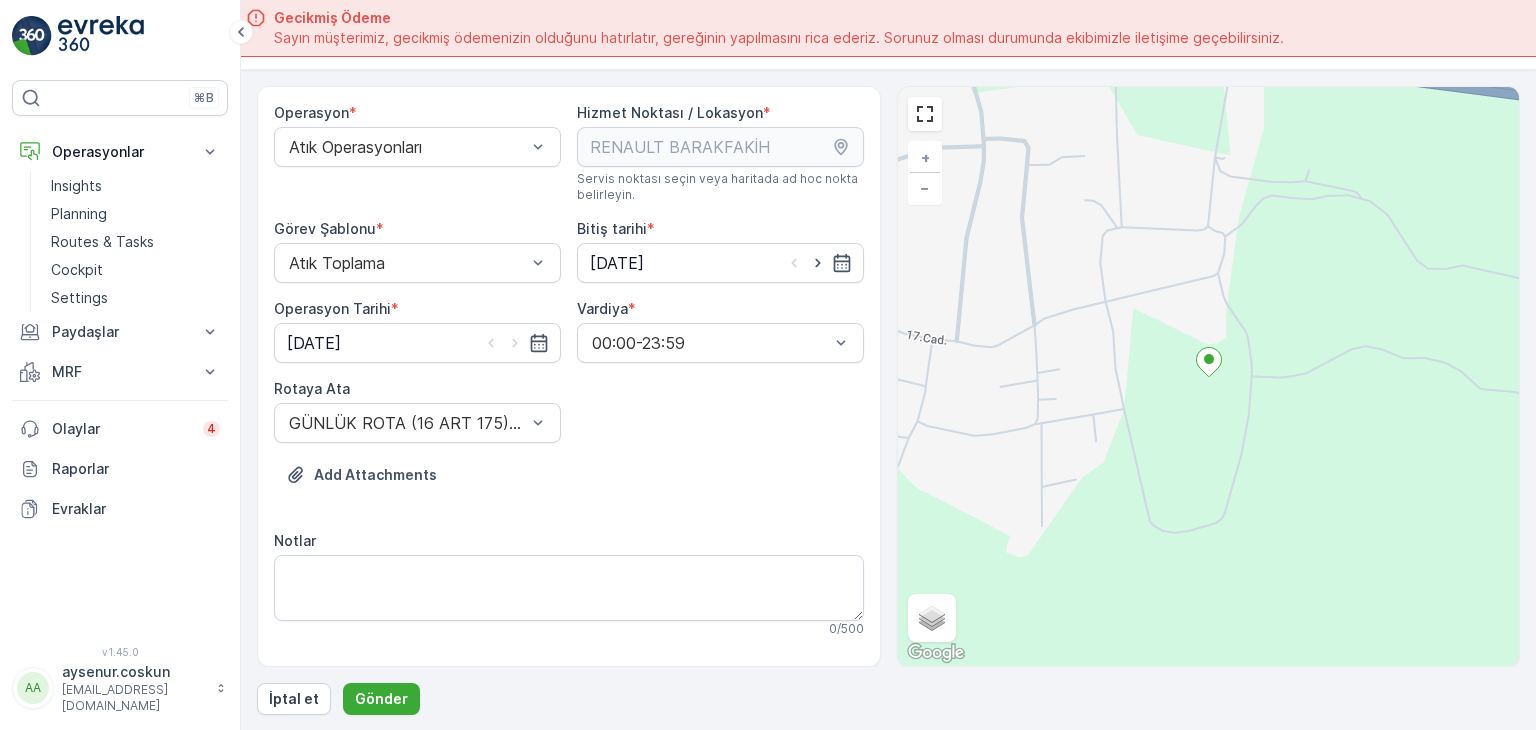 click on "Operasyon * Atık Operasyonları Hizmet Noktası / Lokasyon * Servis noktası seçin veya haritada ad hoc nokta belirleyin. pages.ops_management.service_points.add_task.add.service_point_name RENAULT BARAKFAKİH pages.ops_management.service_points.add_task.add.service_point_helper_text pages.ops_management.service_points.add_task.add.location [GEOGRAPHIC_DATA] pages.ops_management.service_points.add_task.add.location_helper_text Görev Şablonu * Atık Toplama Bitiş tarihi * [DATE] Operasyon Tarihi * [DATE] Vardiya * 00:00-23:59 Rotaya Ata GÜNLÜK ROTA (16 ART 175) (Dispatched) - 16ART175 Add Attachments Notlar 0  /  500 Görev Şablonu Yapılandırması Adım 1: Atık Toplama +  Öğe ekle Adım 2: Atık Alım Formu Yapılandırma gerekmez. Adım 3: Atık Alım Formu Yapılandırma gerekmez." at bounding box center [569, 561] 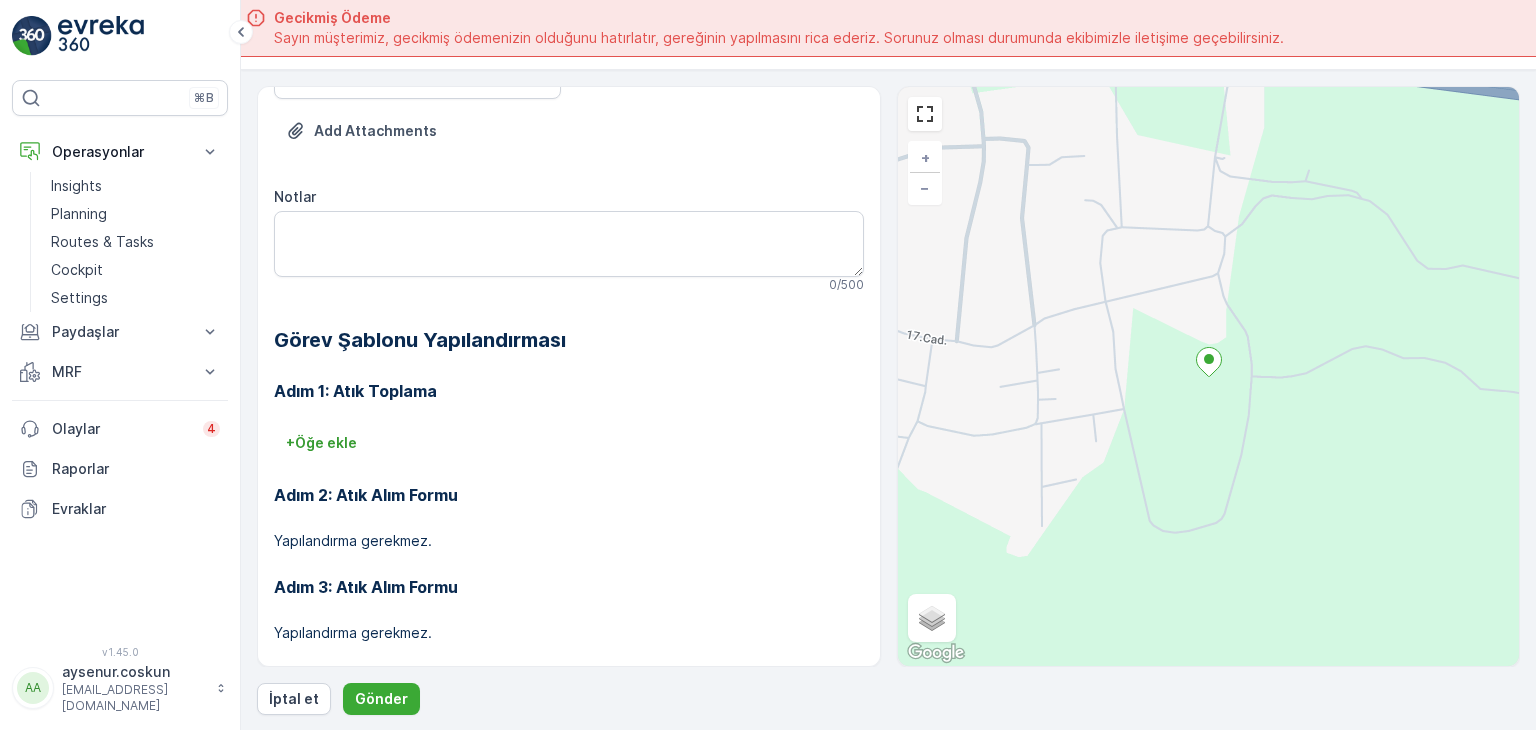 scroll, scrollTop: 368, scrollLeft: 0, axis: vertical 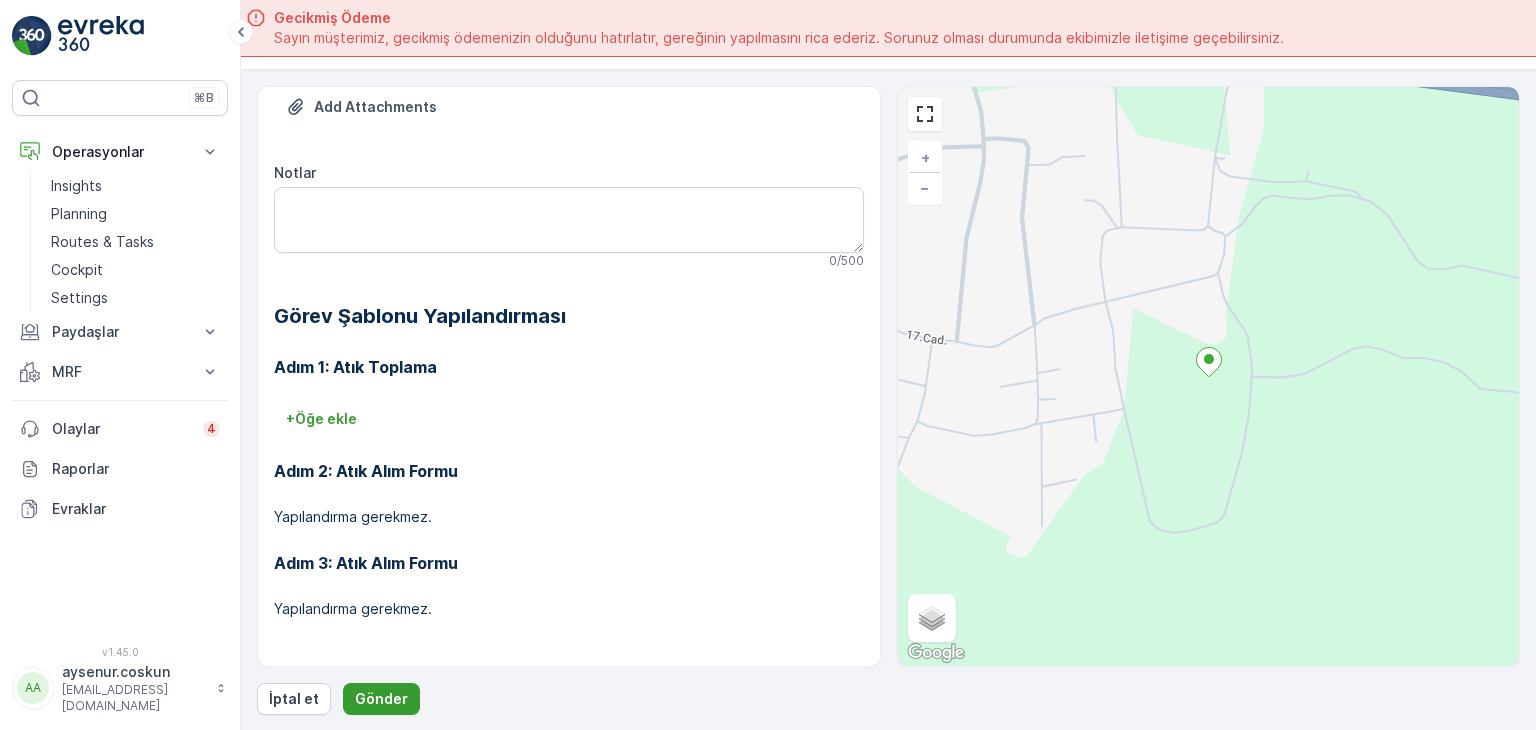 click on "Gönder" at bounding box center (381, 699) 